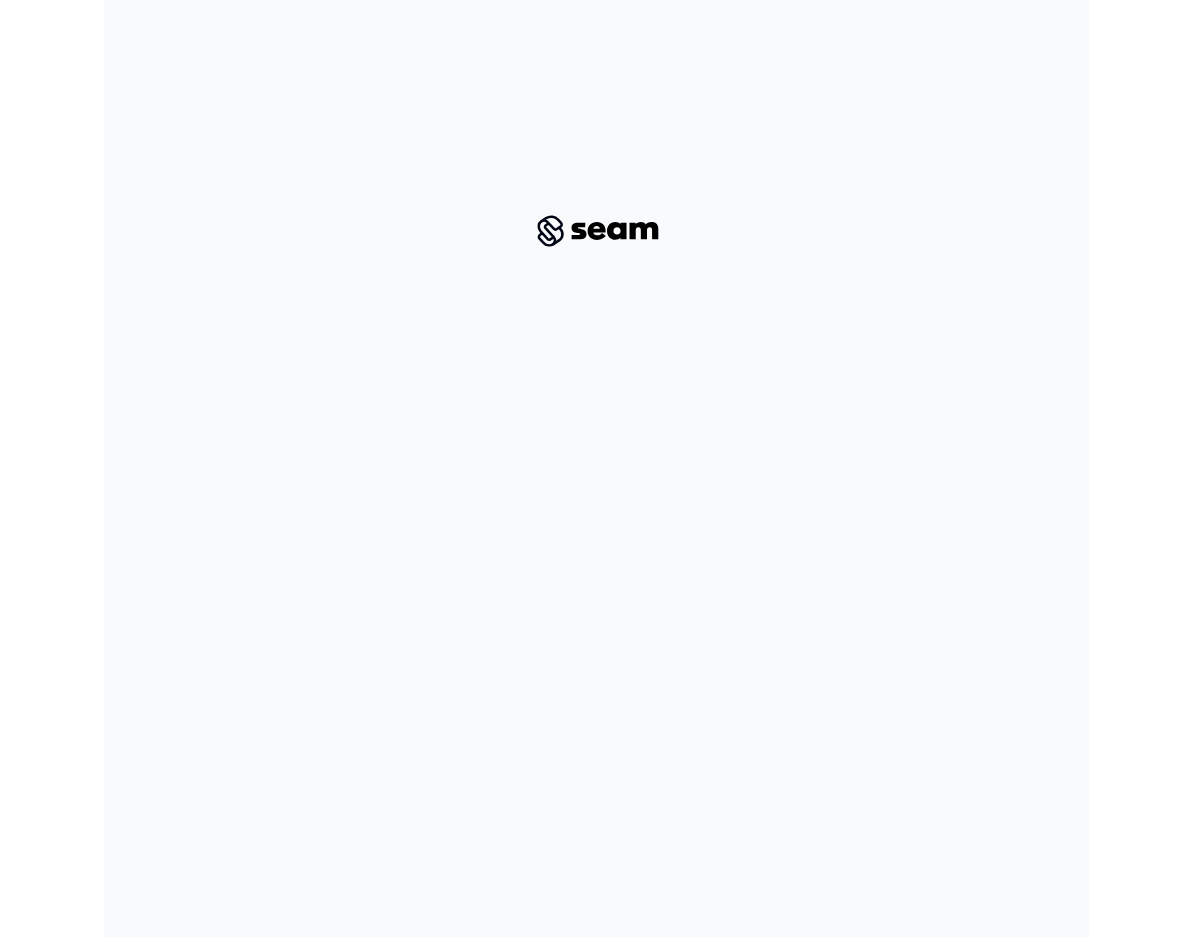 scroll, scrollTop: 0, scrollLeft: 0, axis: both 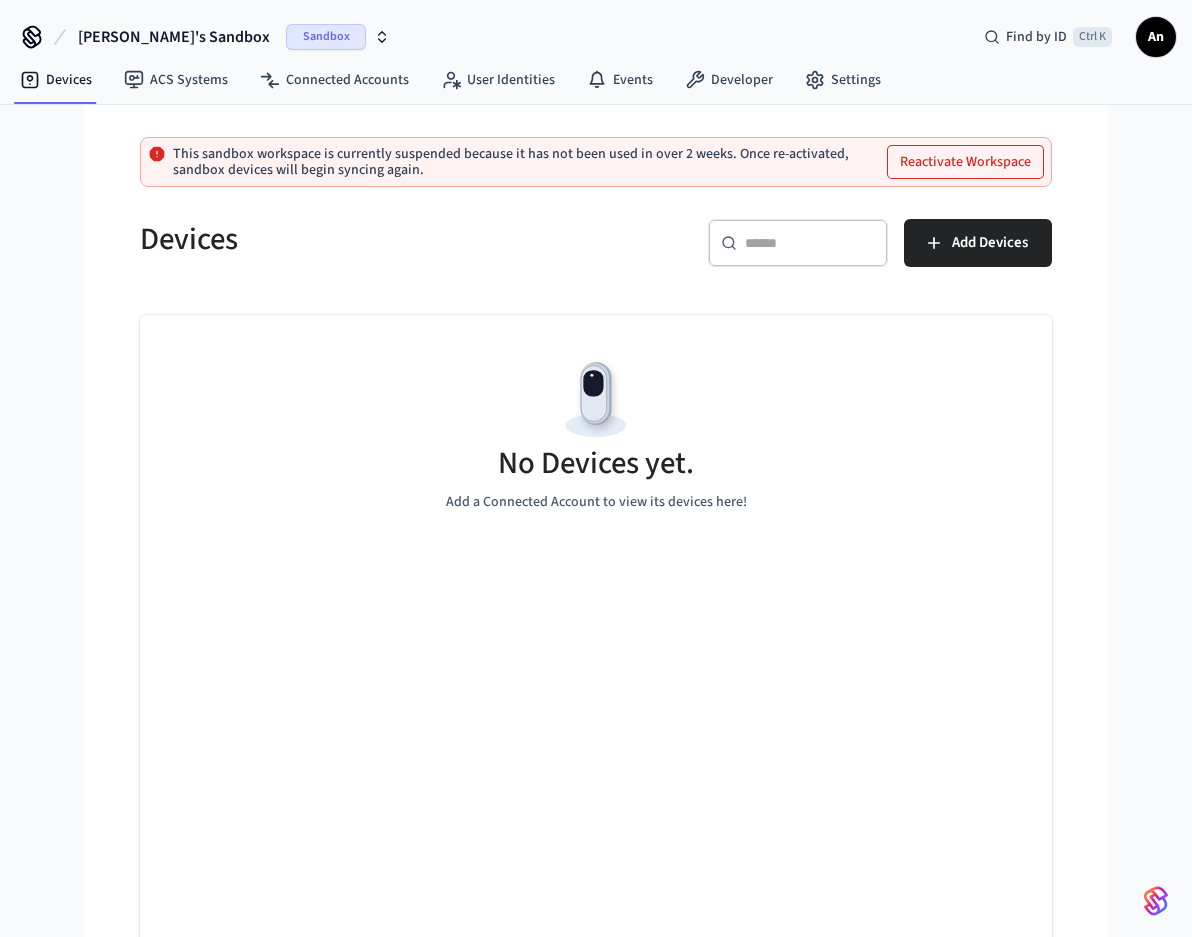 click on "Sandbox" at bounding box center [338, 37] 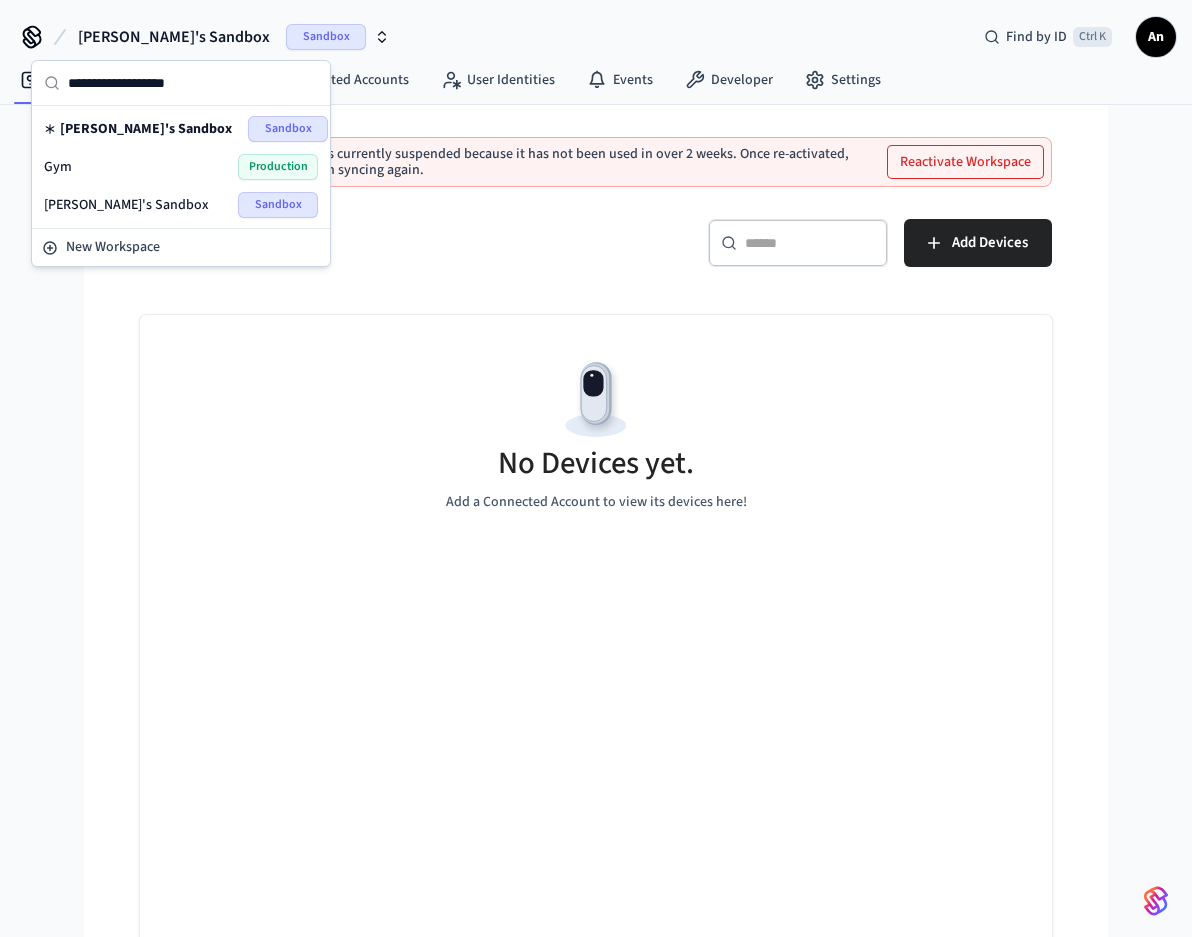 click on "Gym Production" at bounding box center [181, 167] 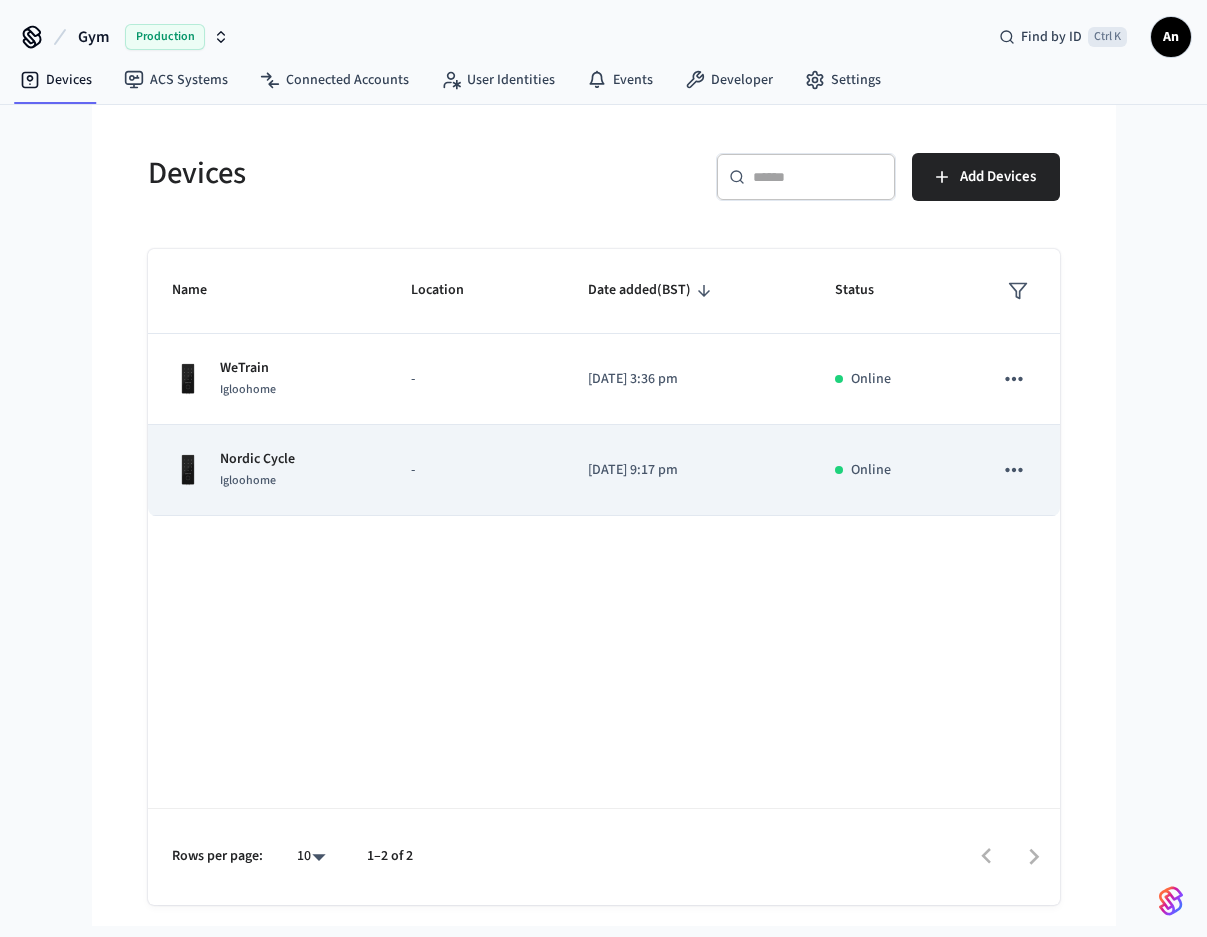 click on "-" at bounding box center [476, 470] 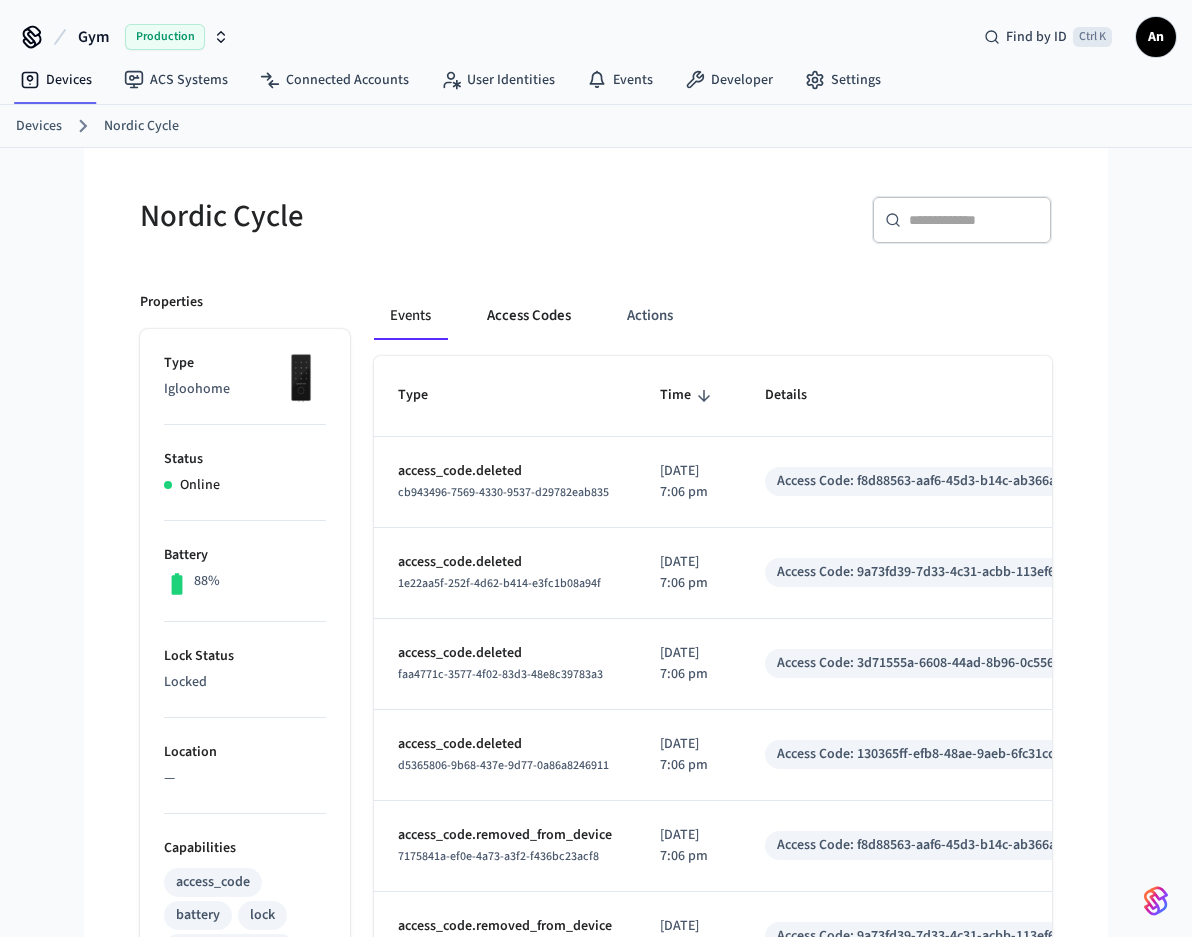 click on "Access Codes" at bounding box center (529, 316) 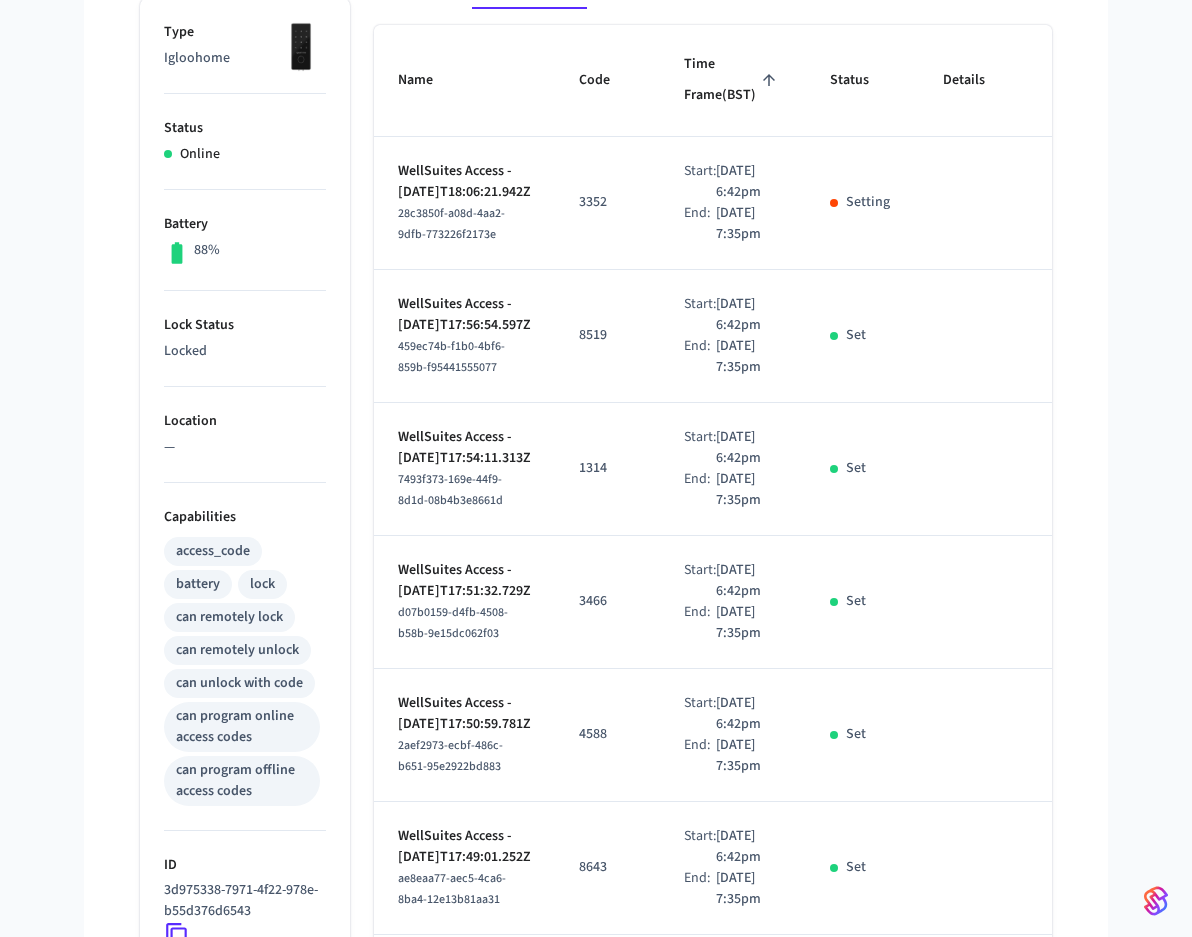 scroll, scrollTop: 200, scrollLeft: 0, axis: vertical 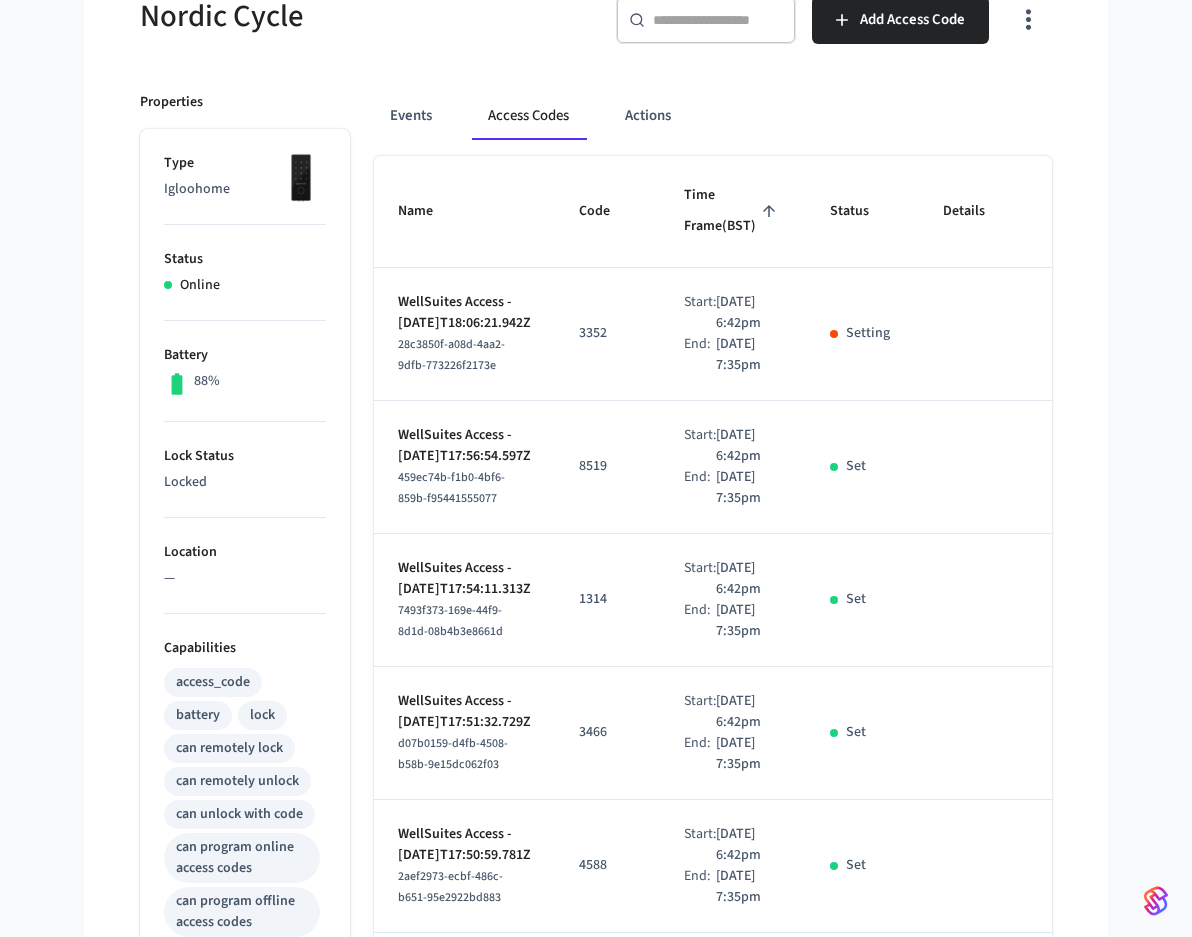 click 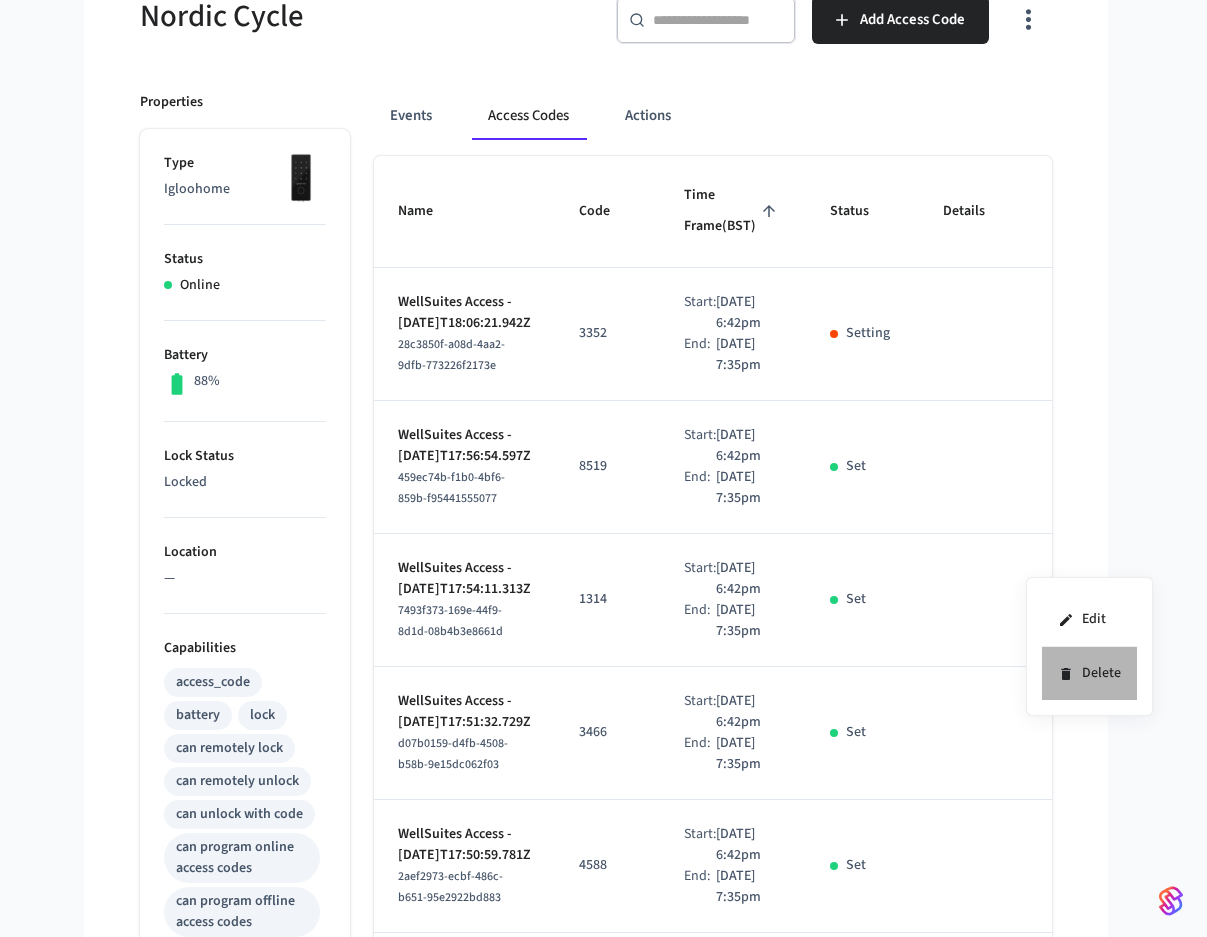 click on "Delete" at bounding box center [1089, 673] 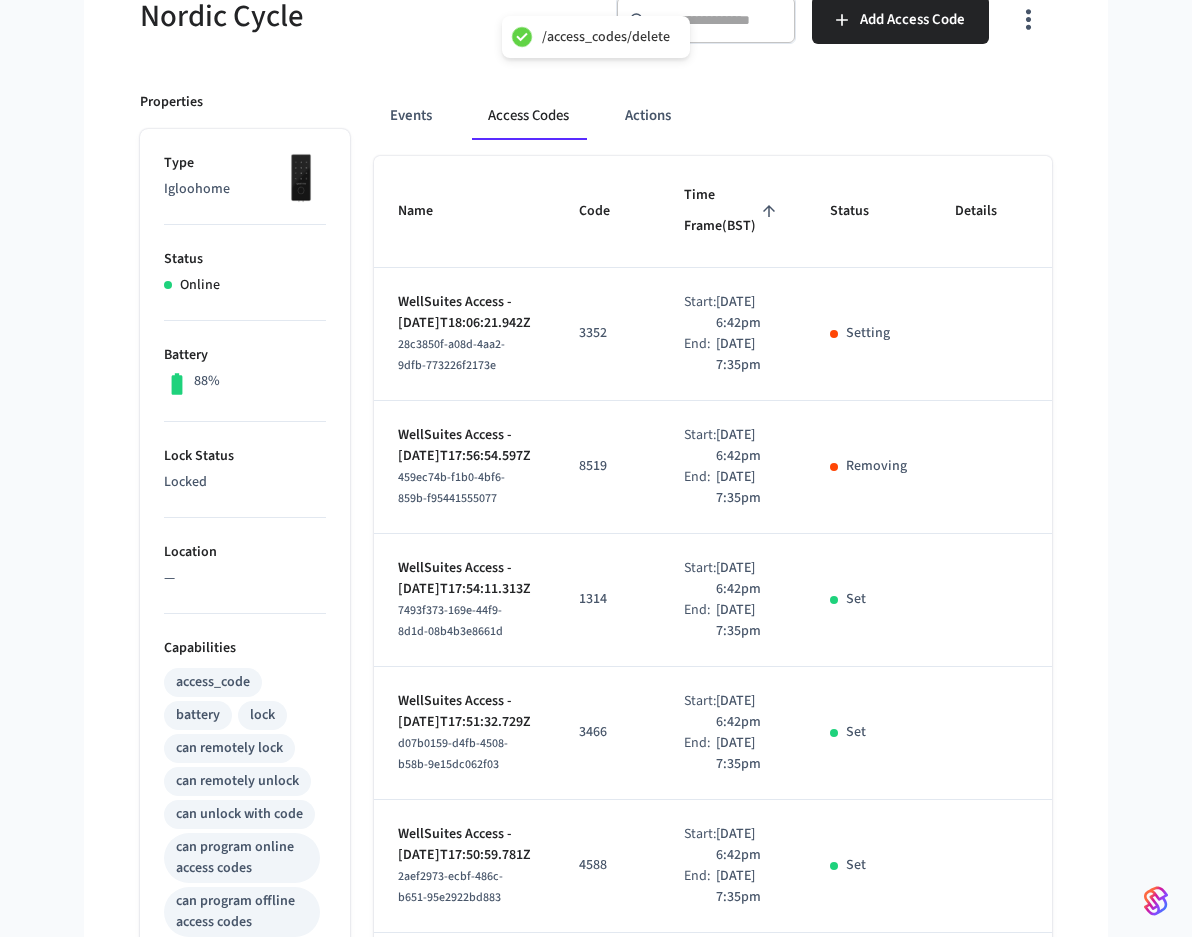click at bounding box center [1094, 599] 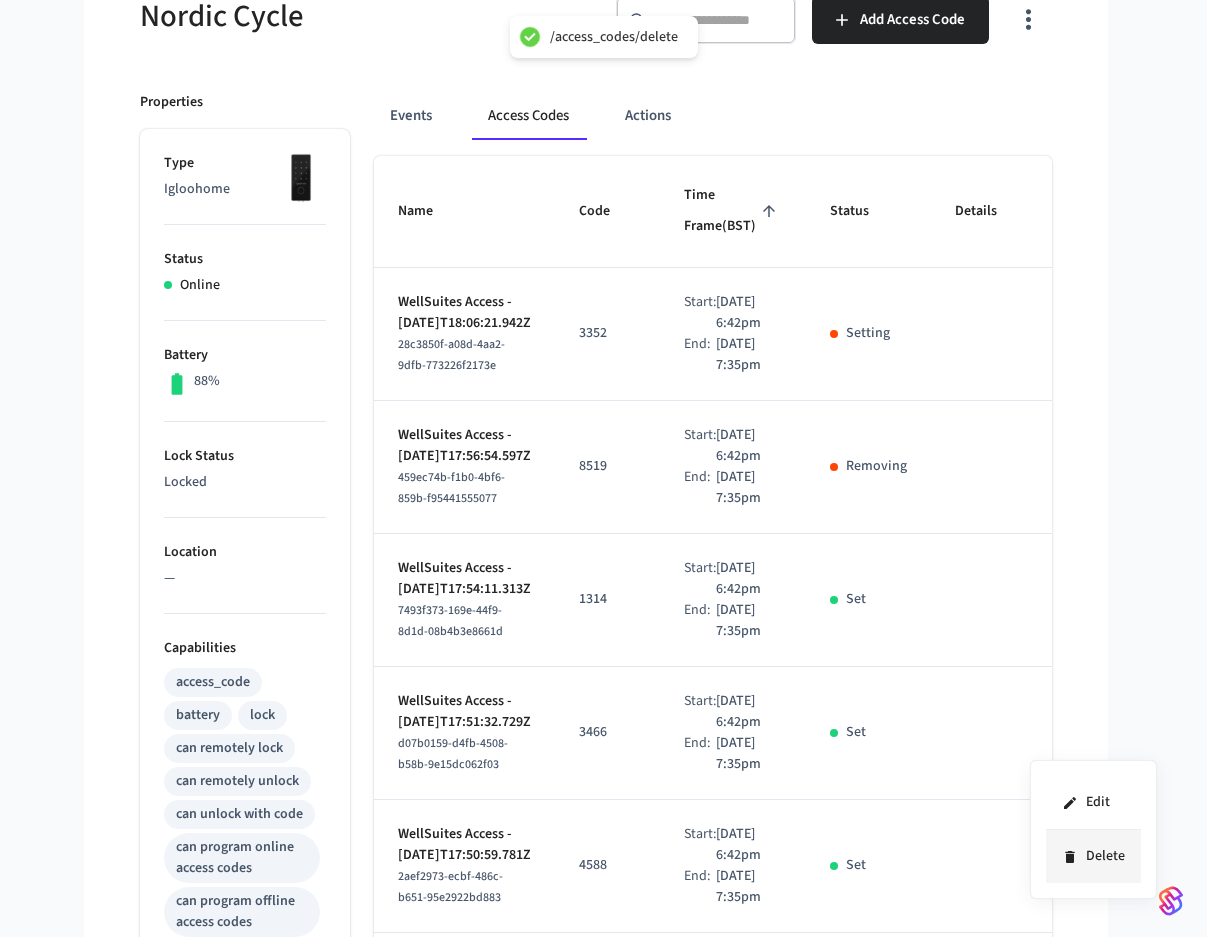 click 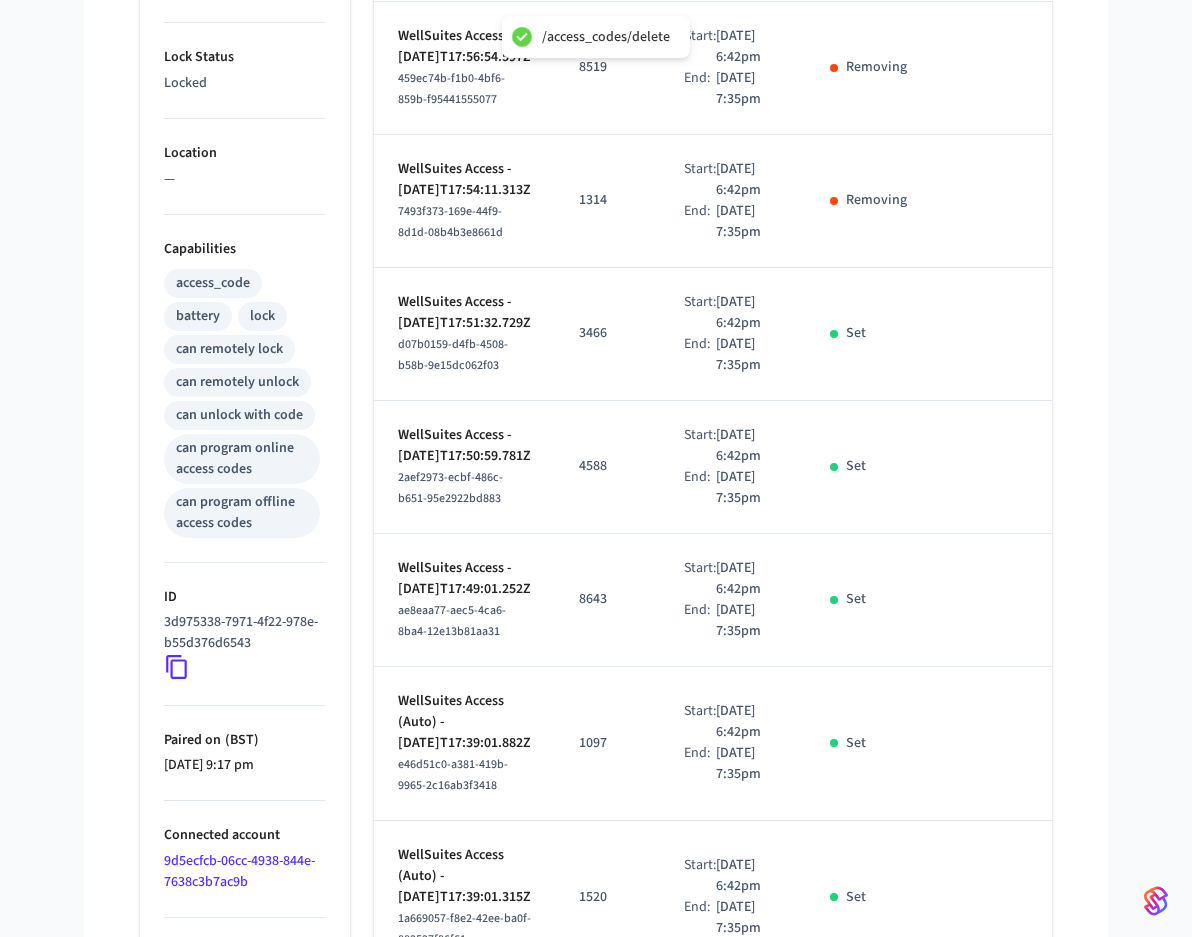 scroll, scrollTop: 600, scrollLeft: 0, axis: vertical 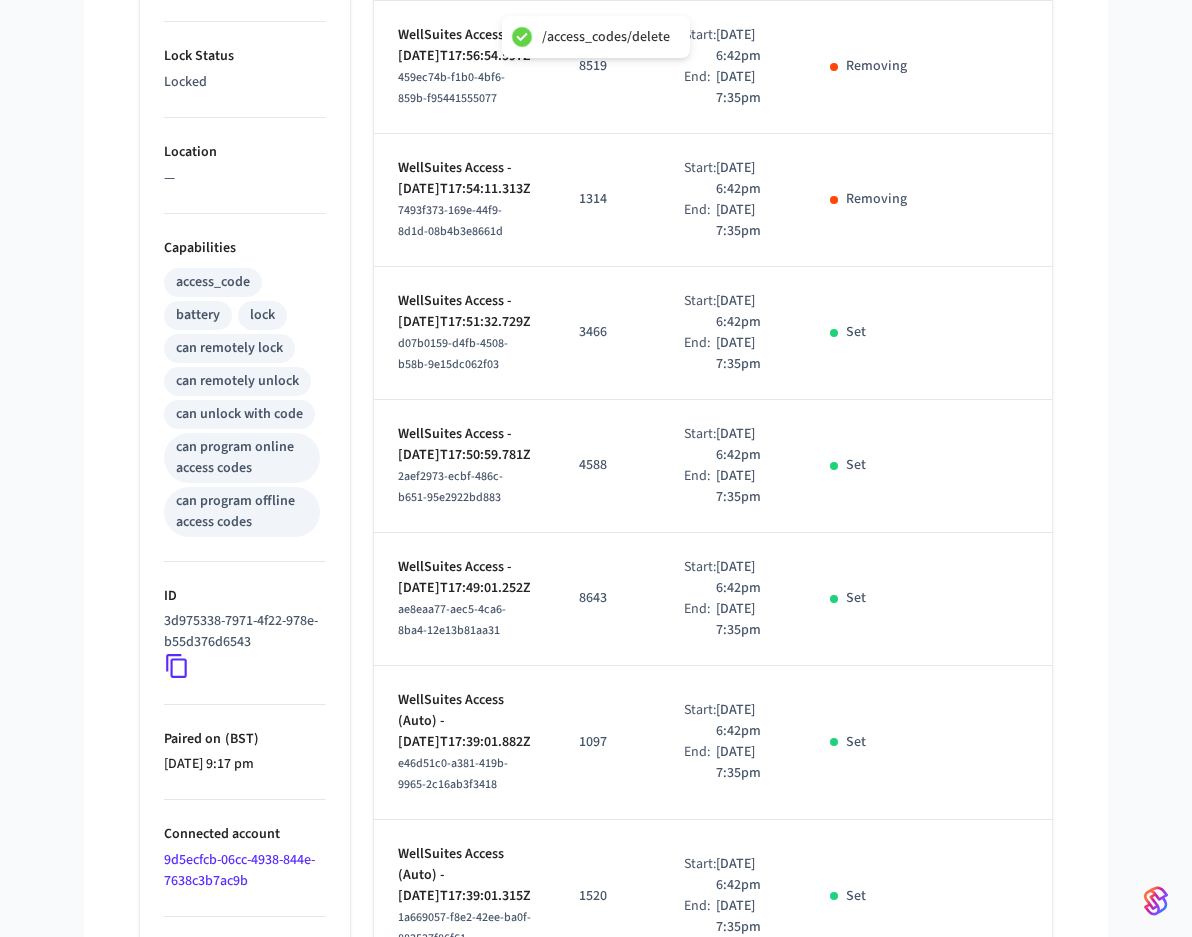 click 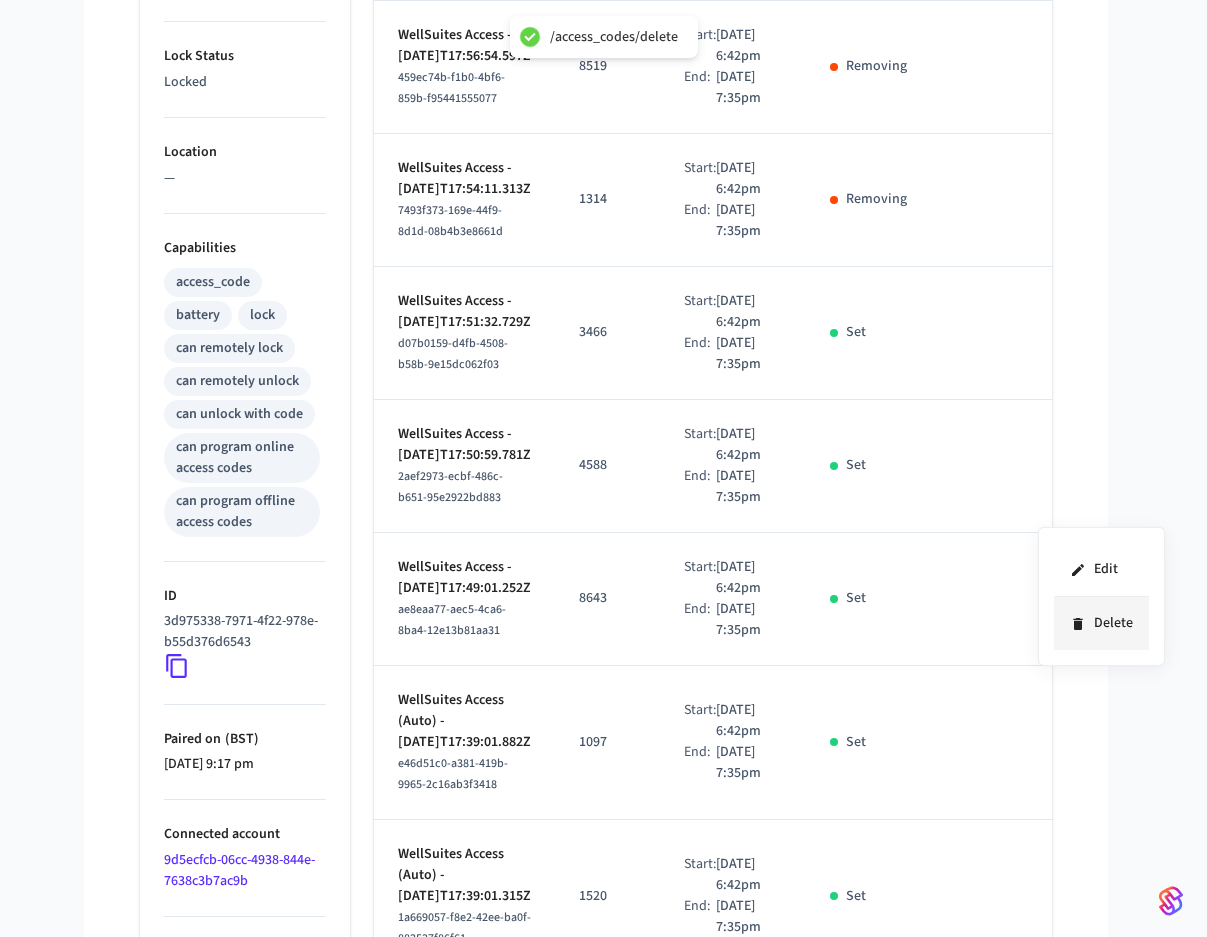click on "Delete" at bounding box center [1101, 623] 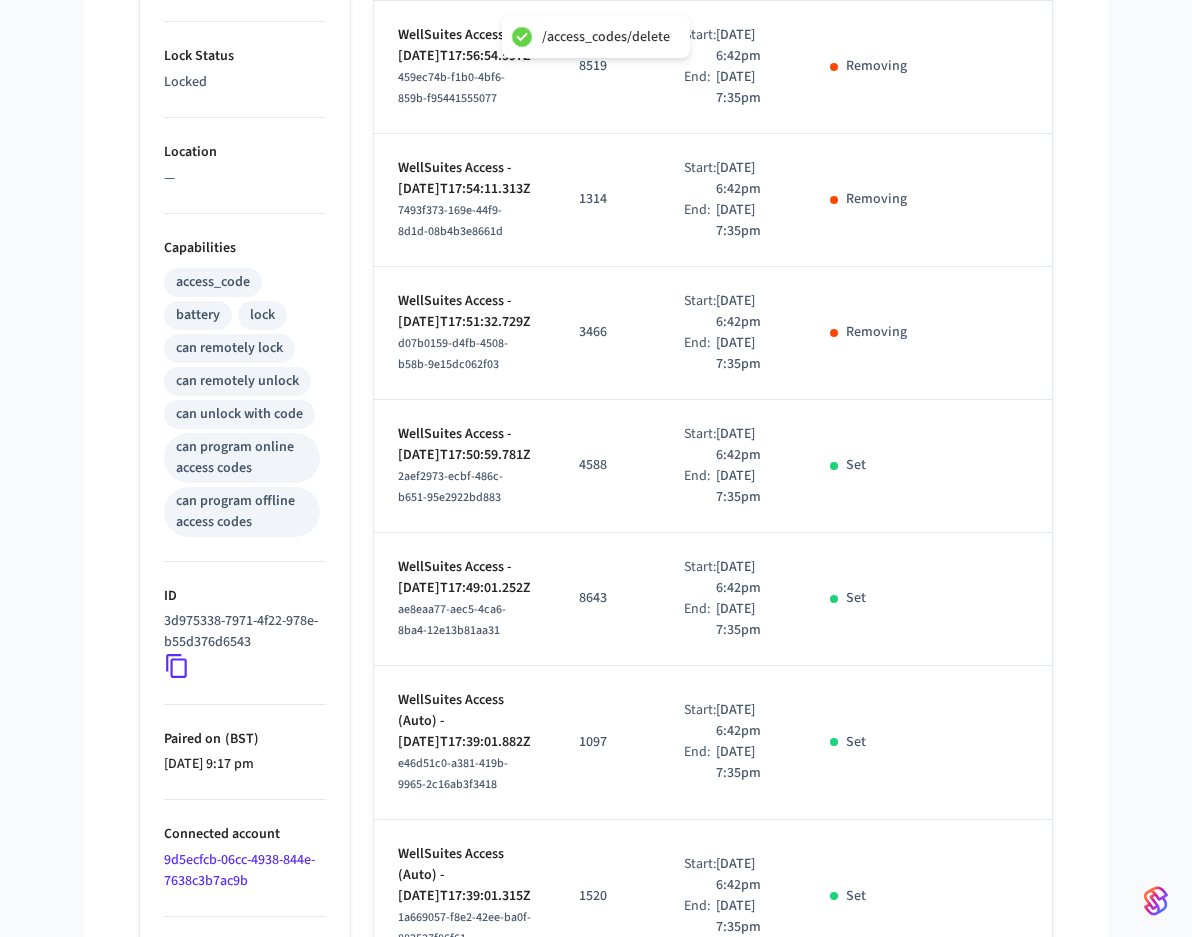 click 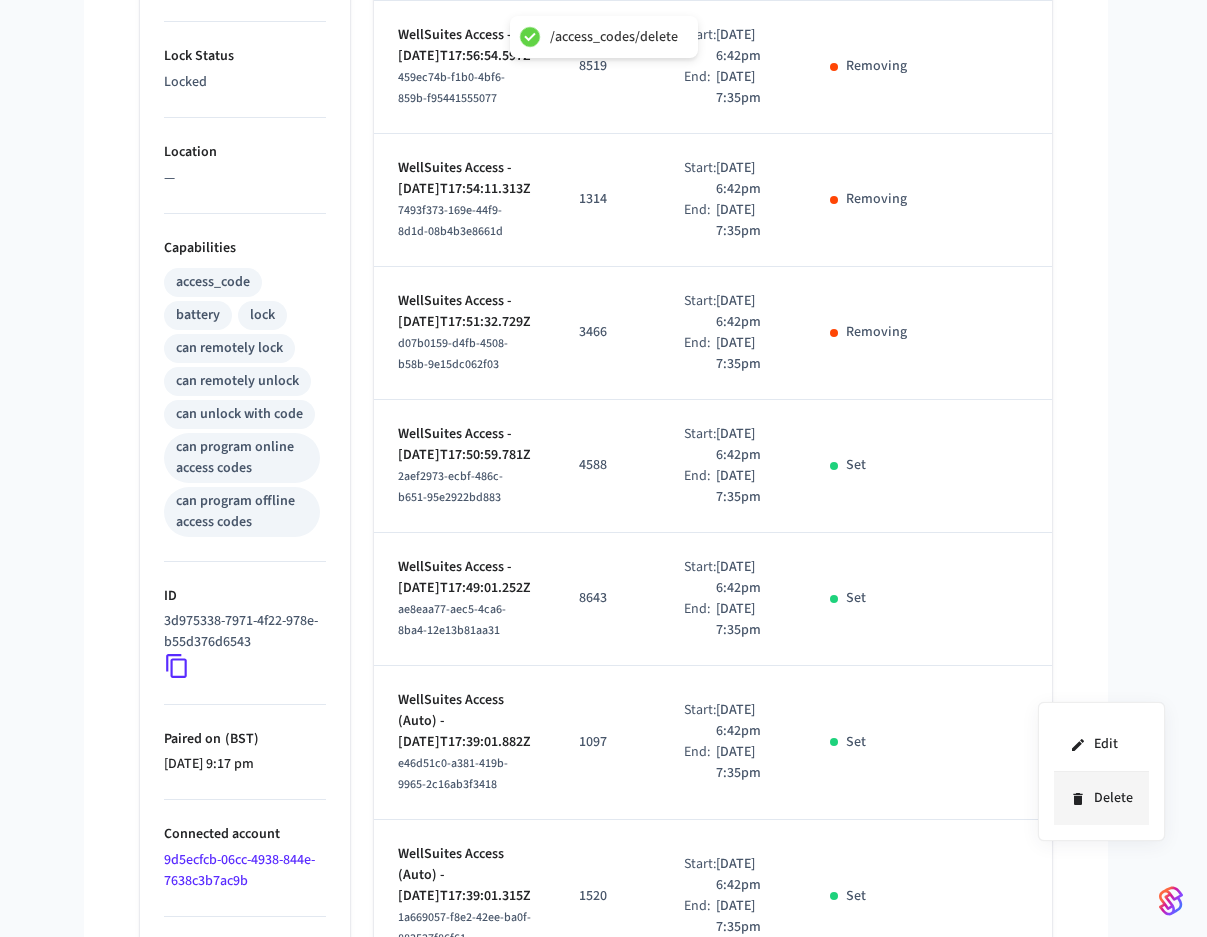 click on "Delete" at bounding box center (1101, 798) 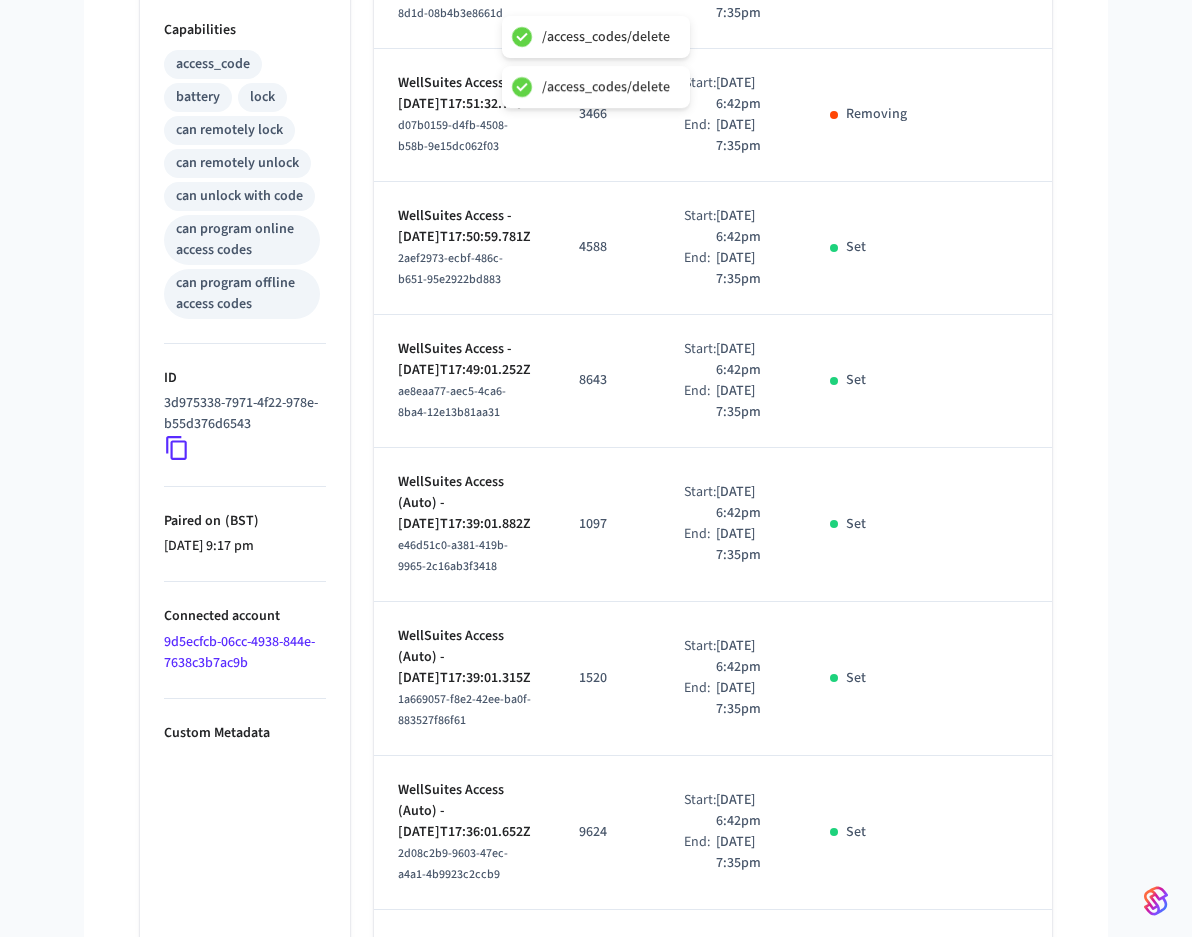 scroll, scrollTop: 900, scrollLeft: 0, axis: vertical 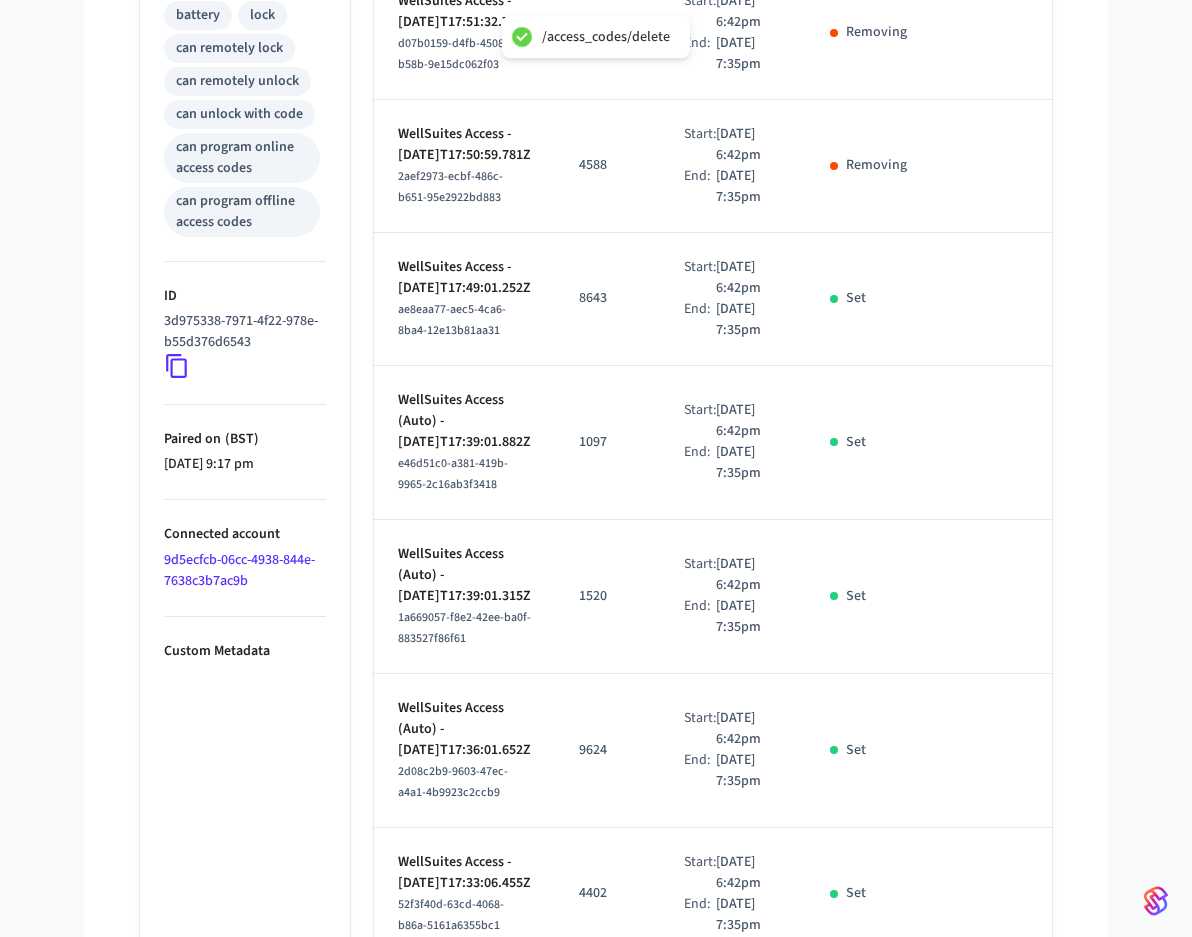 click 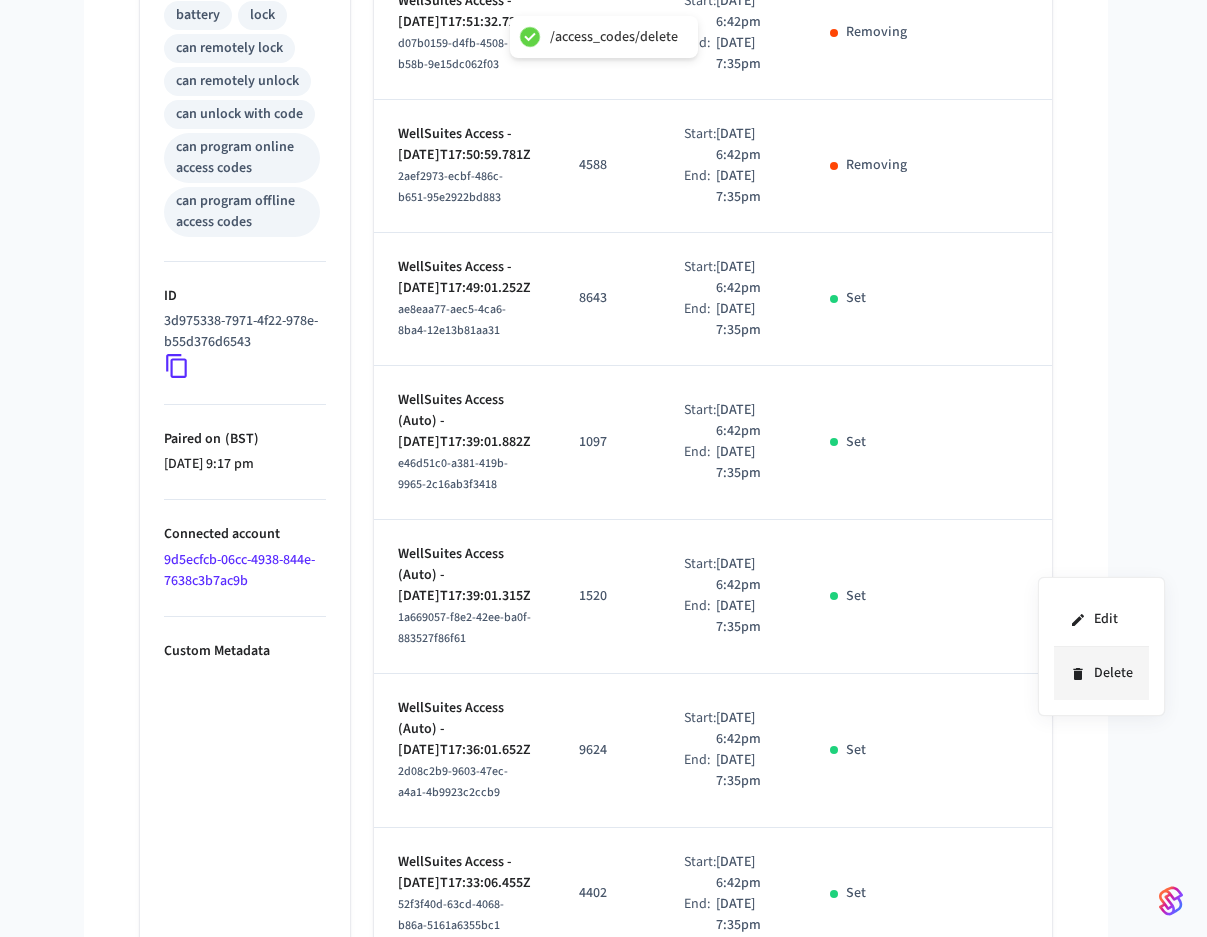 click on "Delete" at bounding box center (1101, 673) 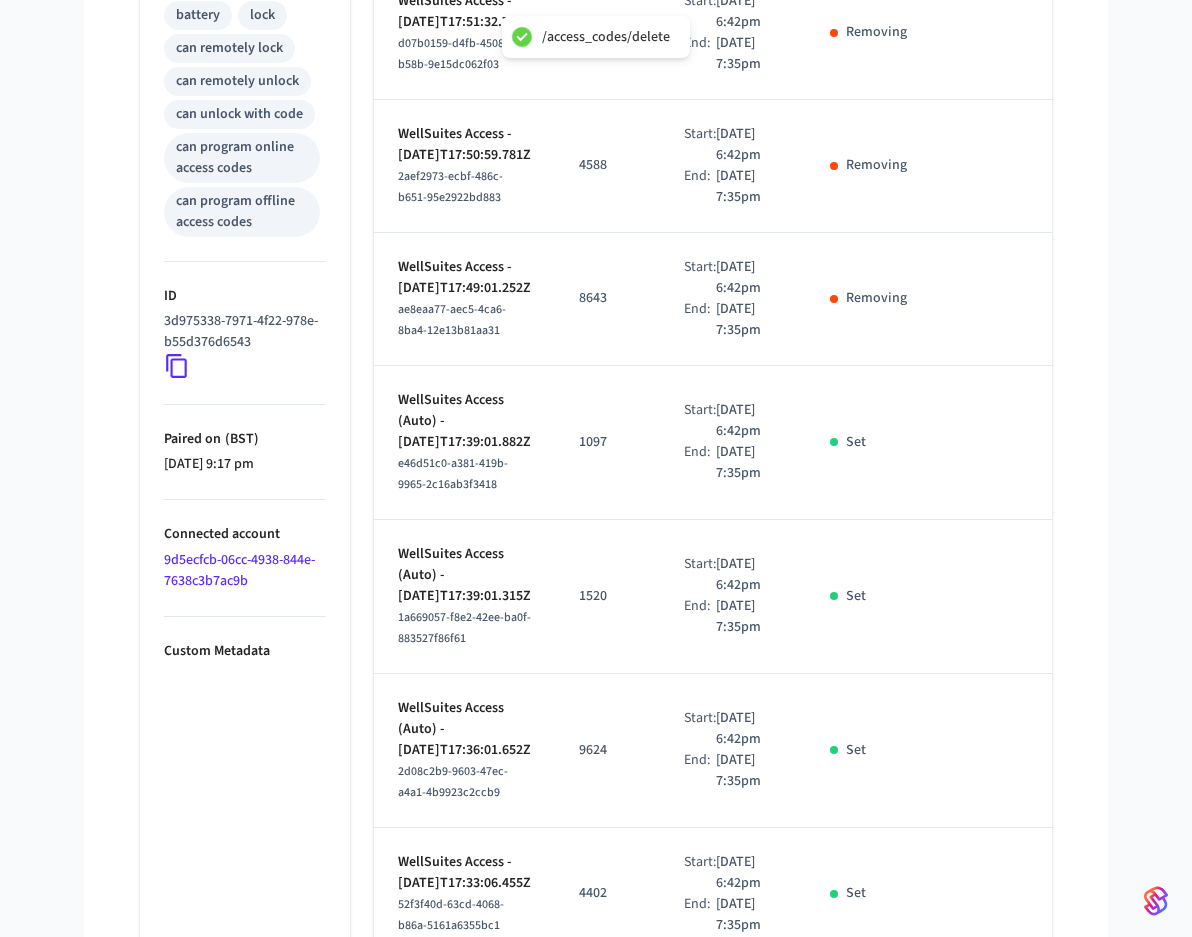 click 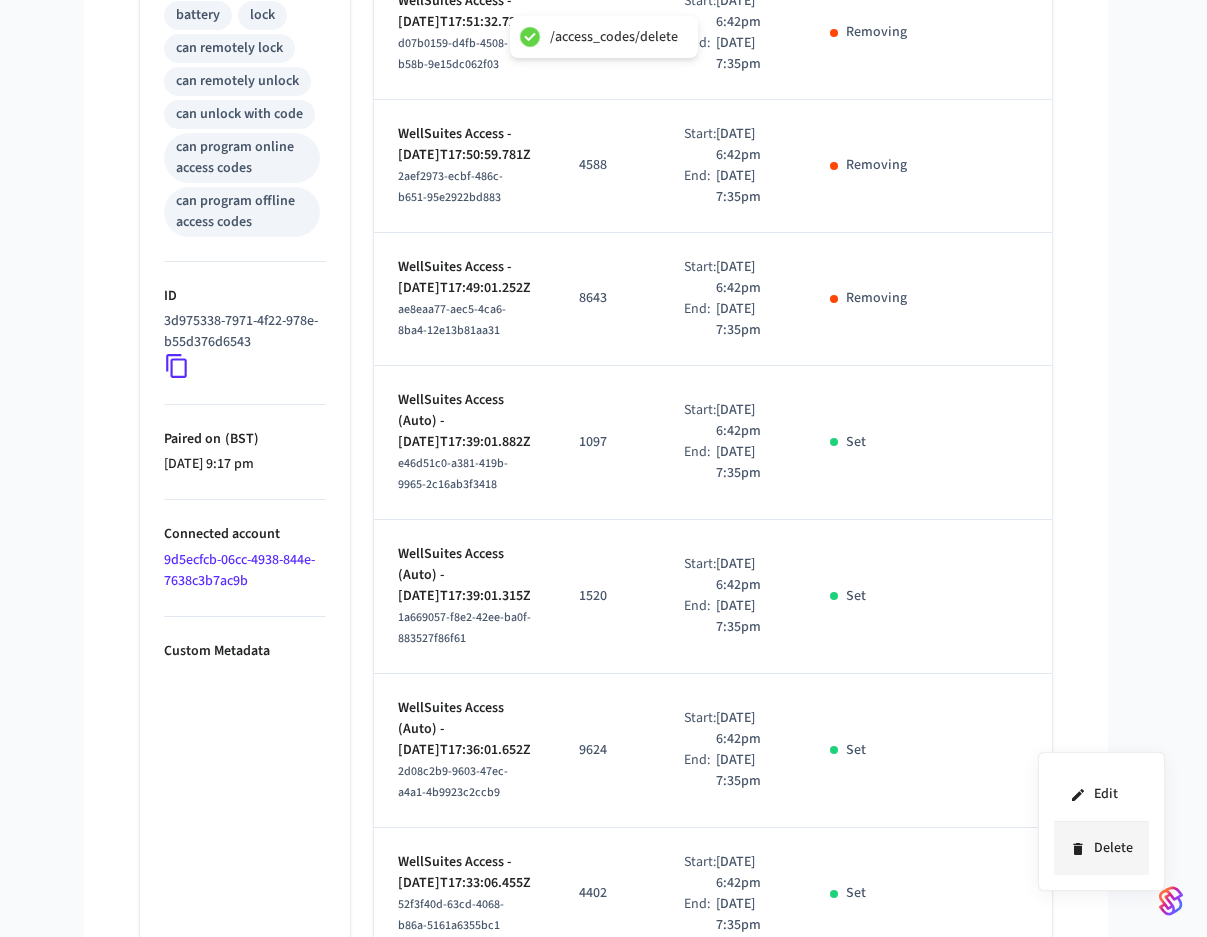 click on "Delete" at bounding box center [1101, 848] 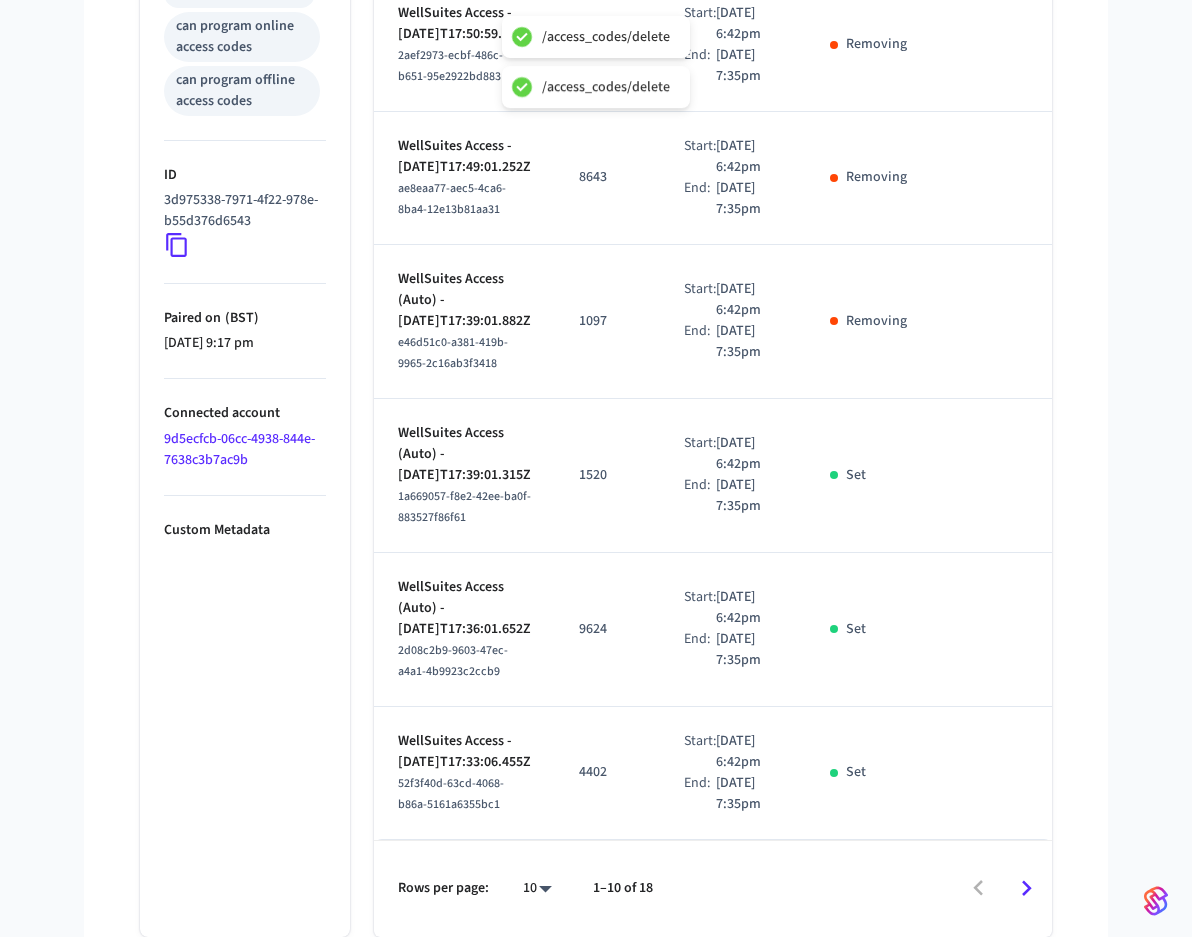 scroll, scrollTop: 1200, scrollLeft: 0, axis: vertical 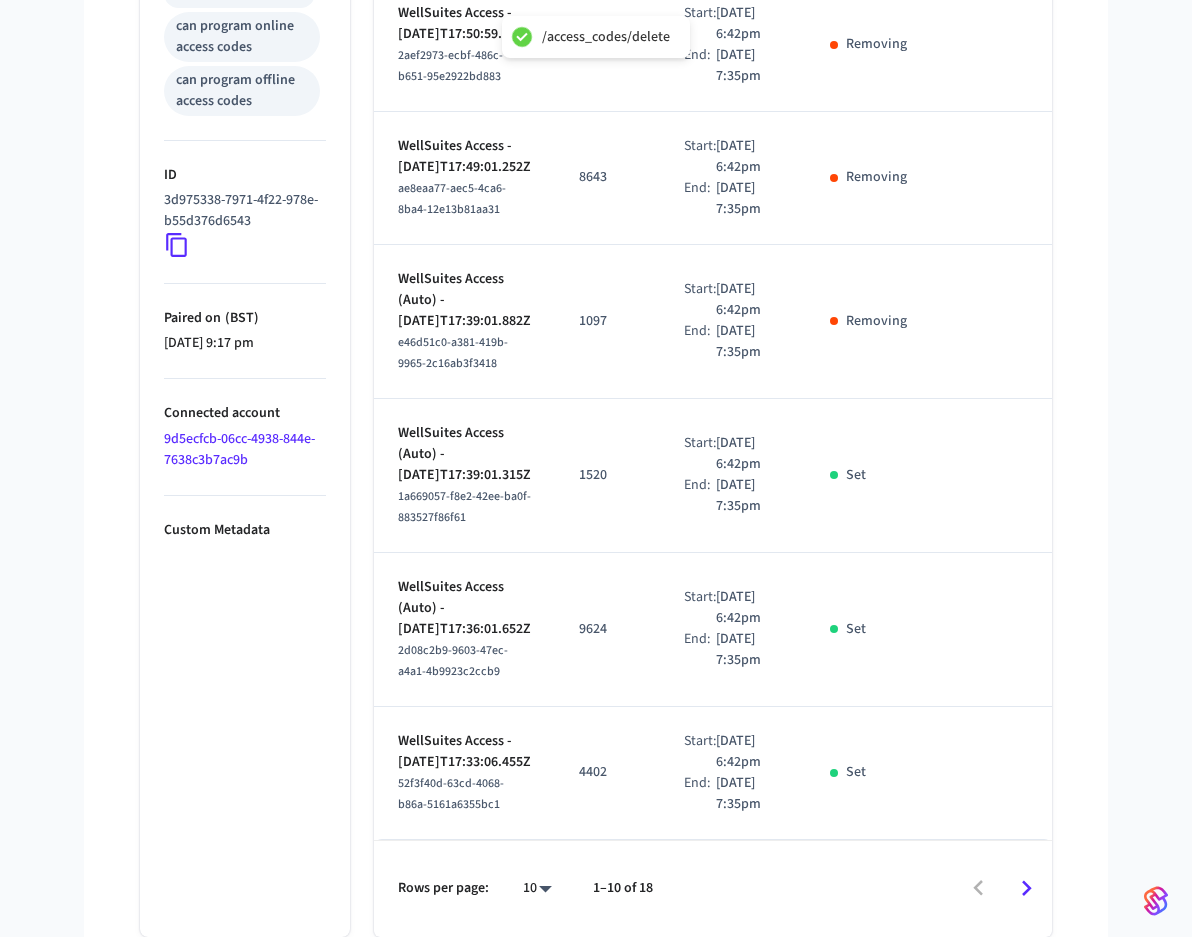 click 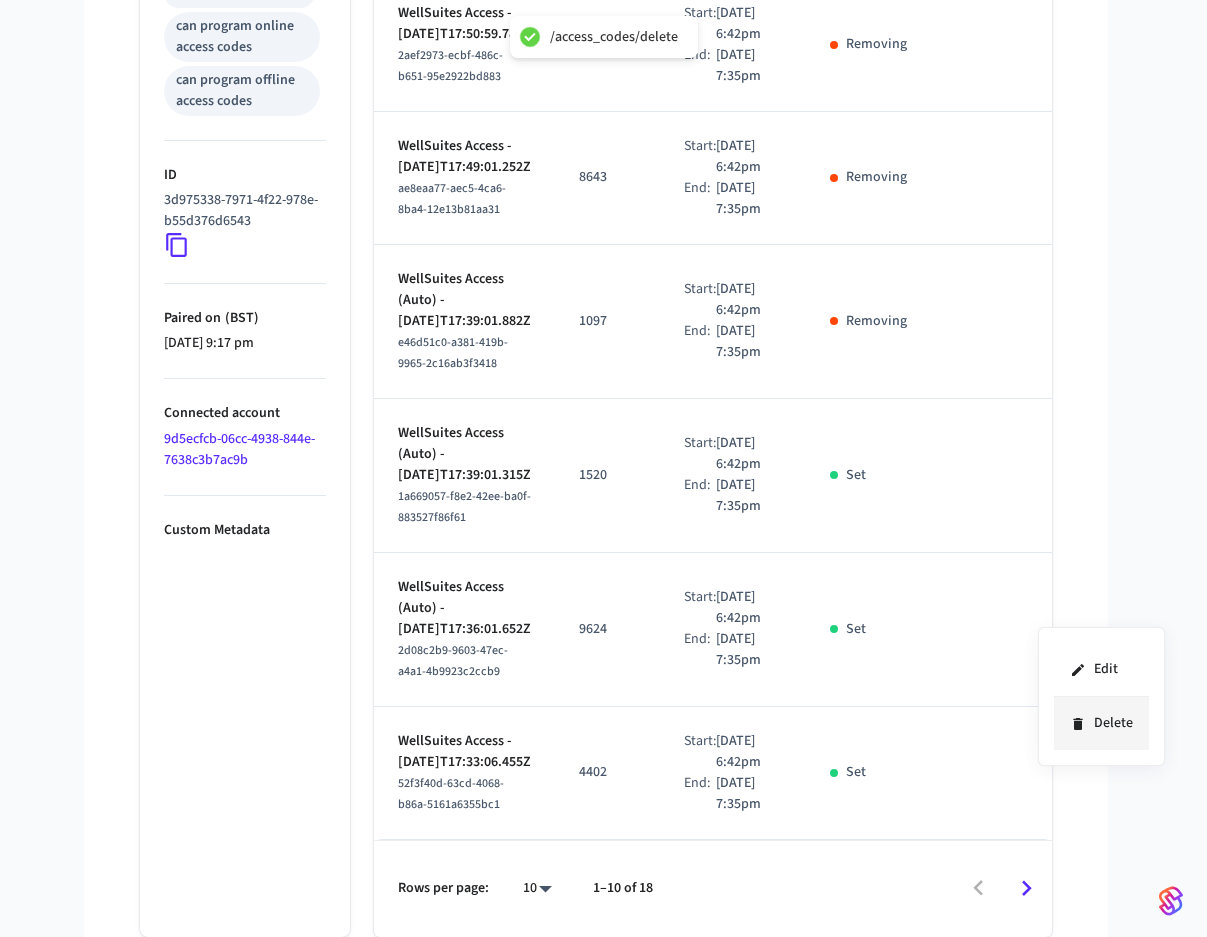 click on "Delete" at bounding box center [1101, 723] 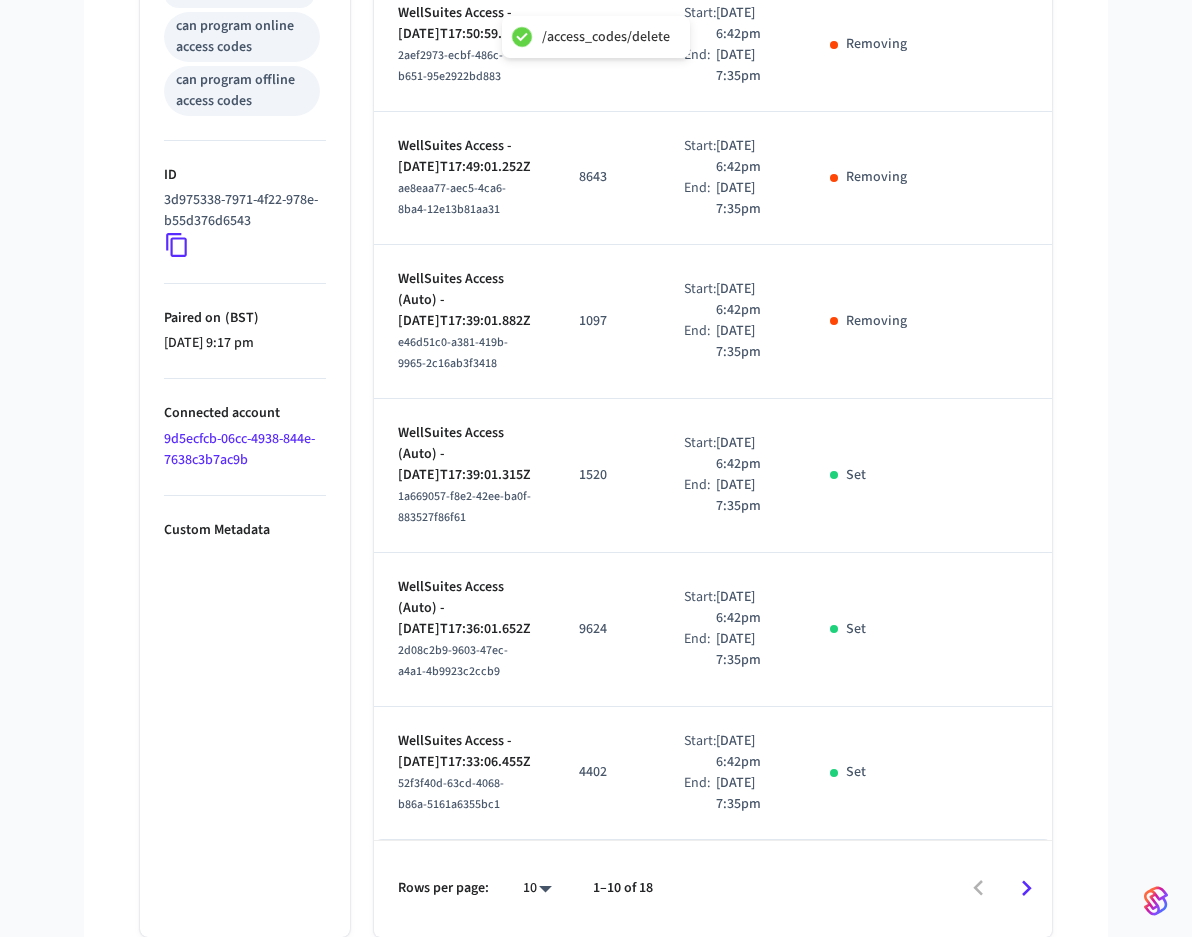 click 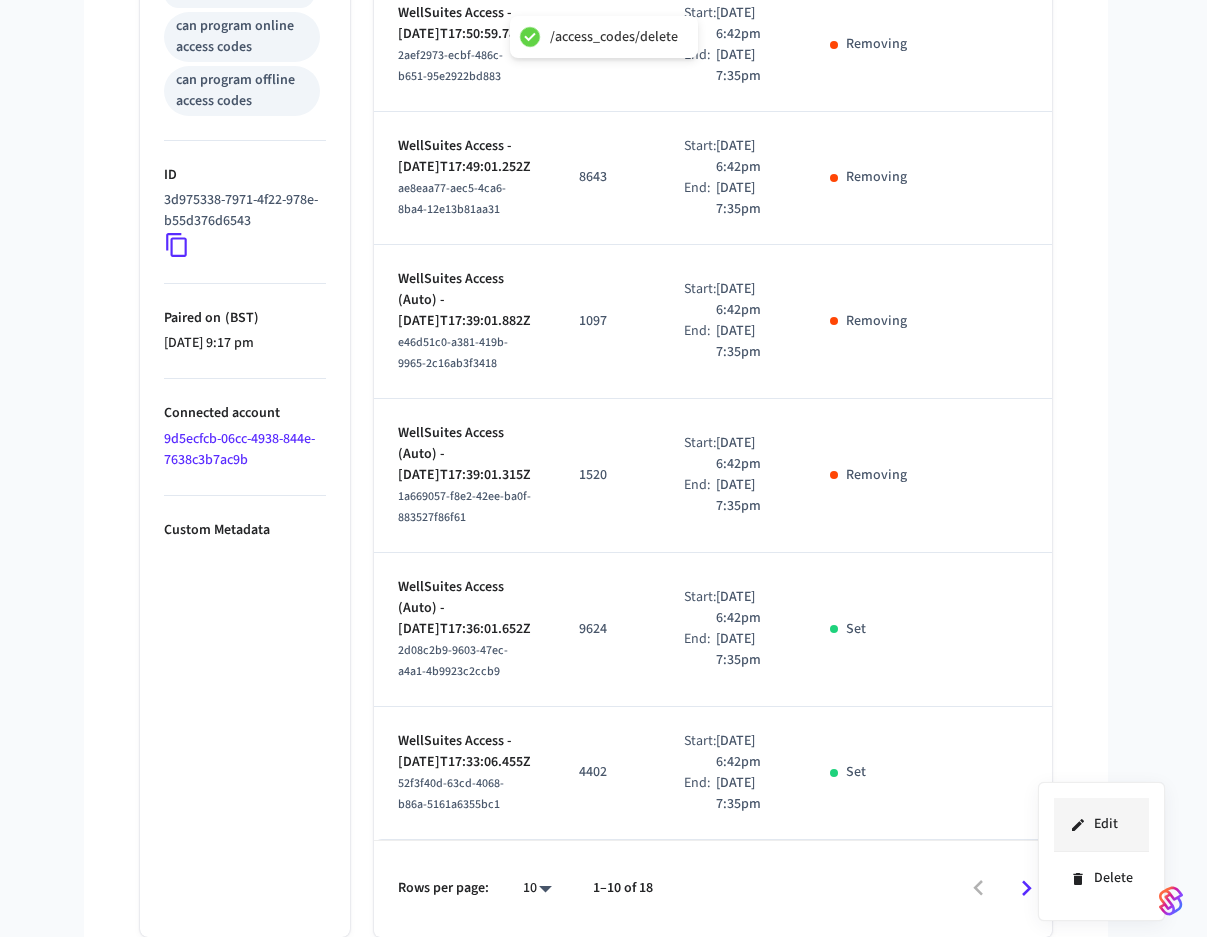 click on "Delete" at bounding box center [1101, 878] 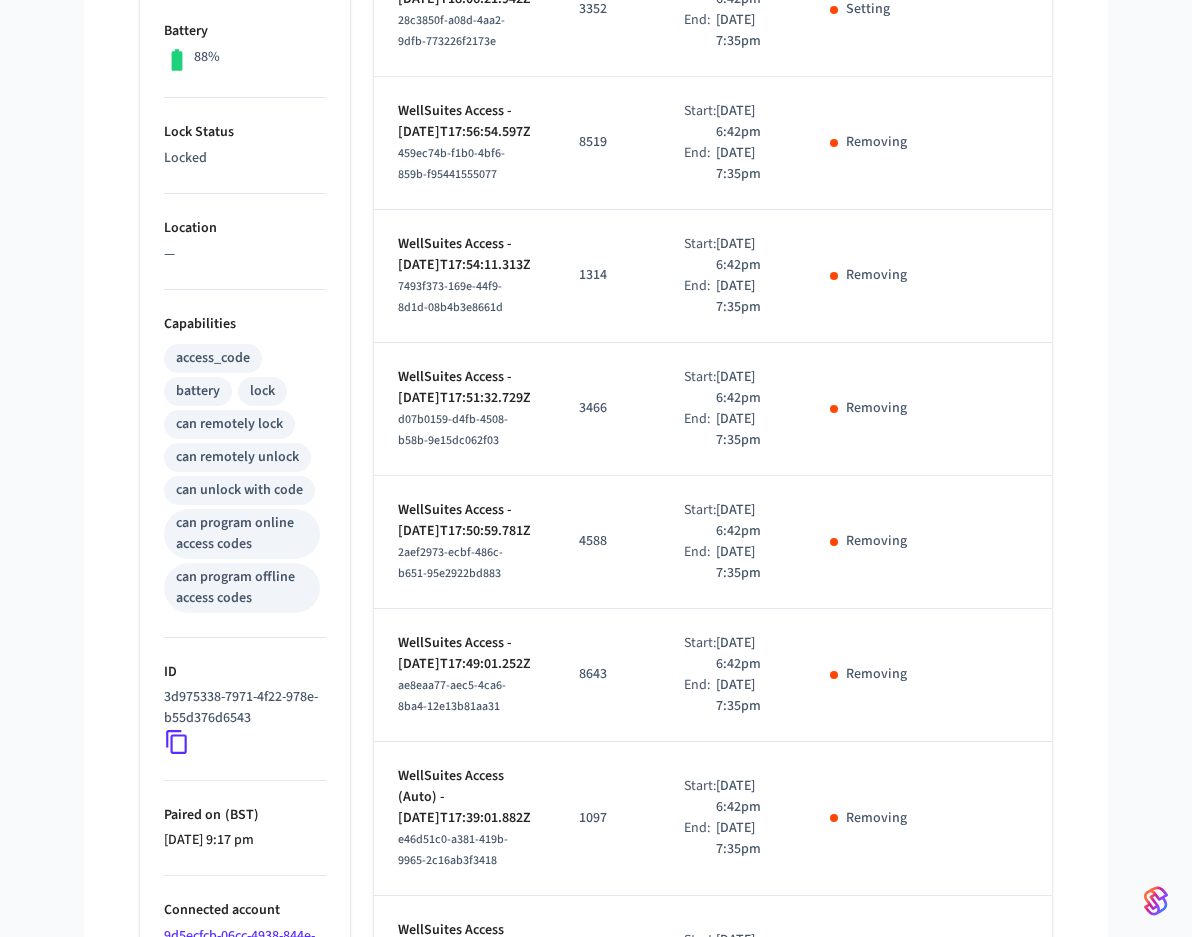 scroll, scrollTop: 124, scrollLeft: 0, axis: vertical 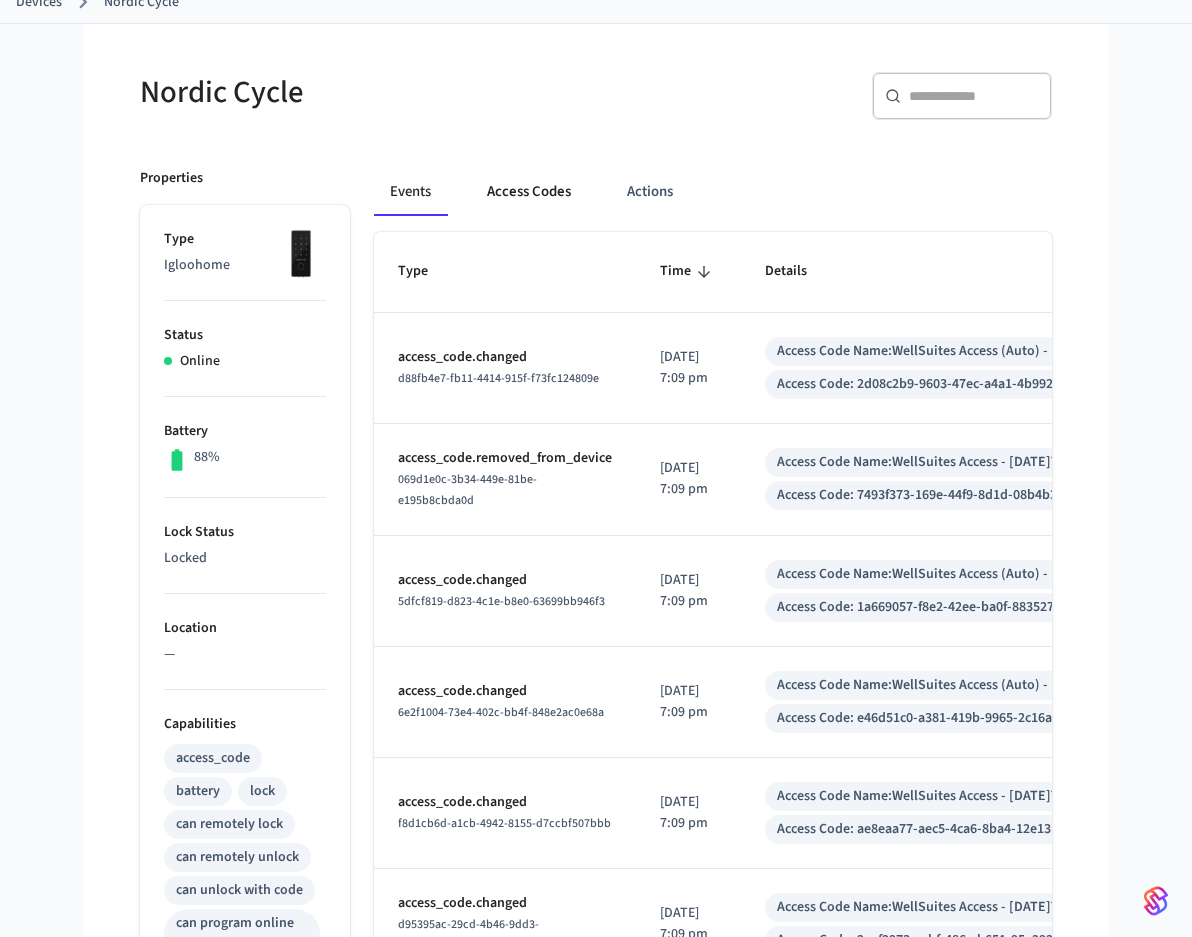 click on "Access Codes" at bounding box center (529, 192) 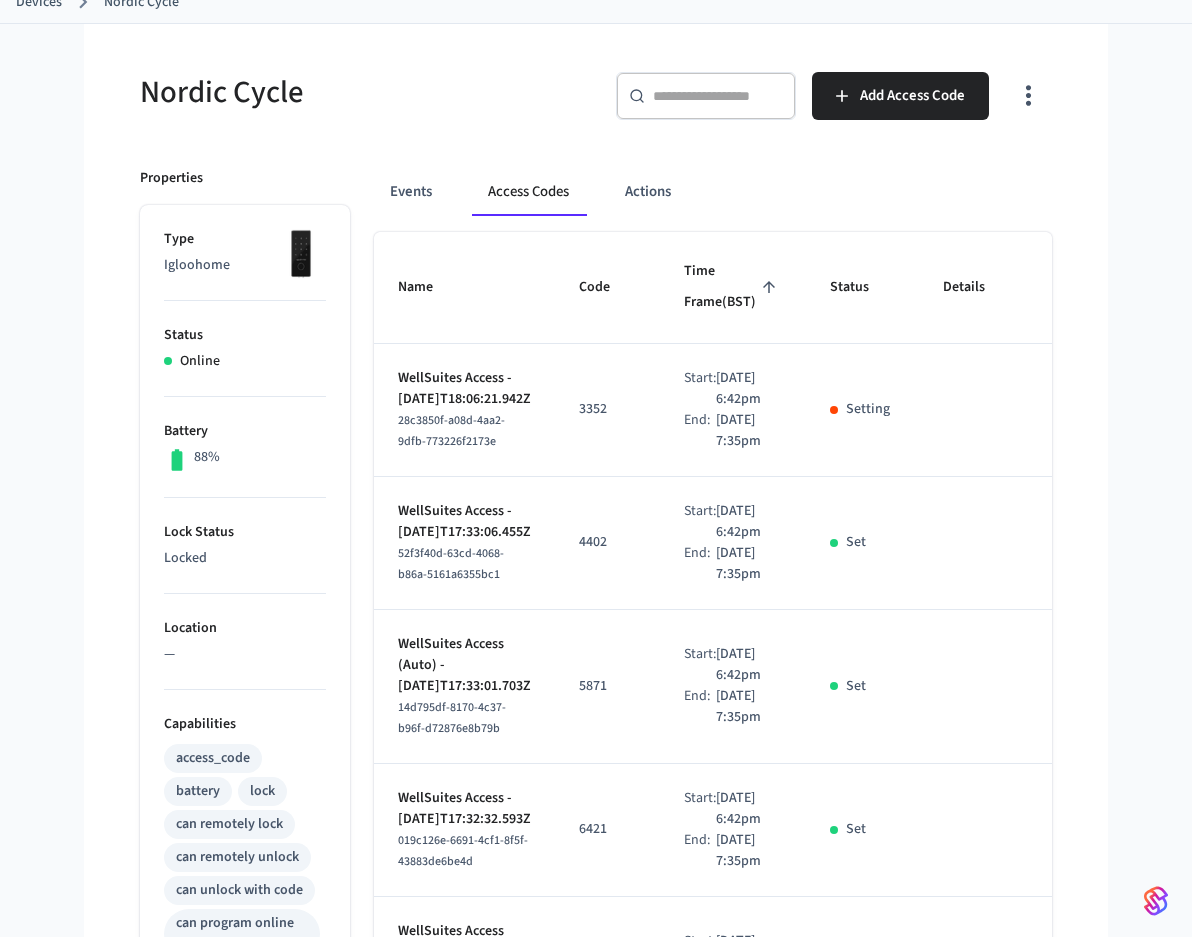 click 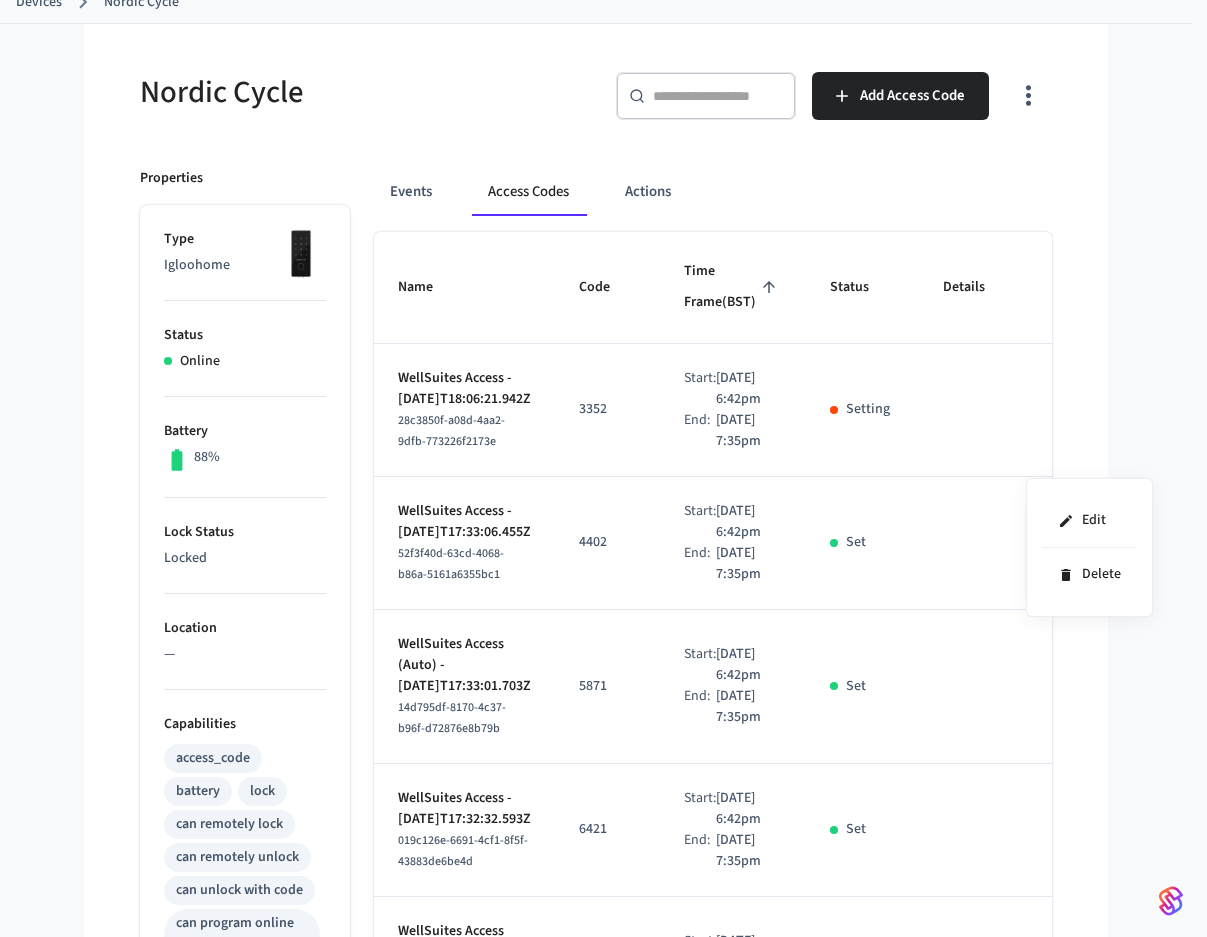 click at bounding box center [603, 468] 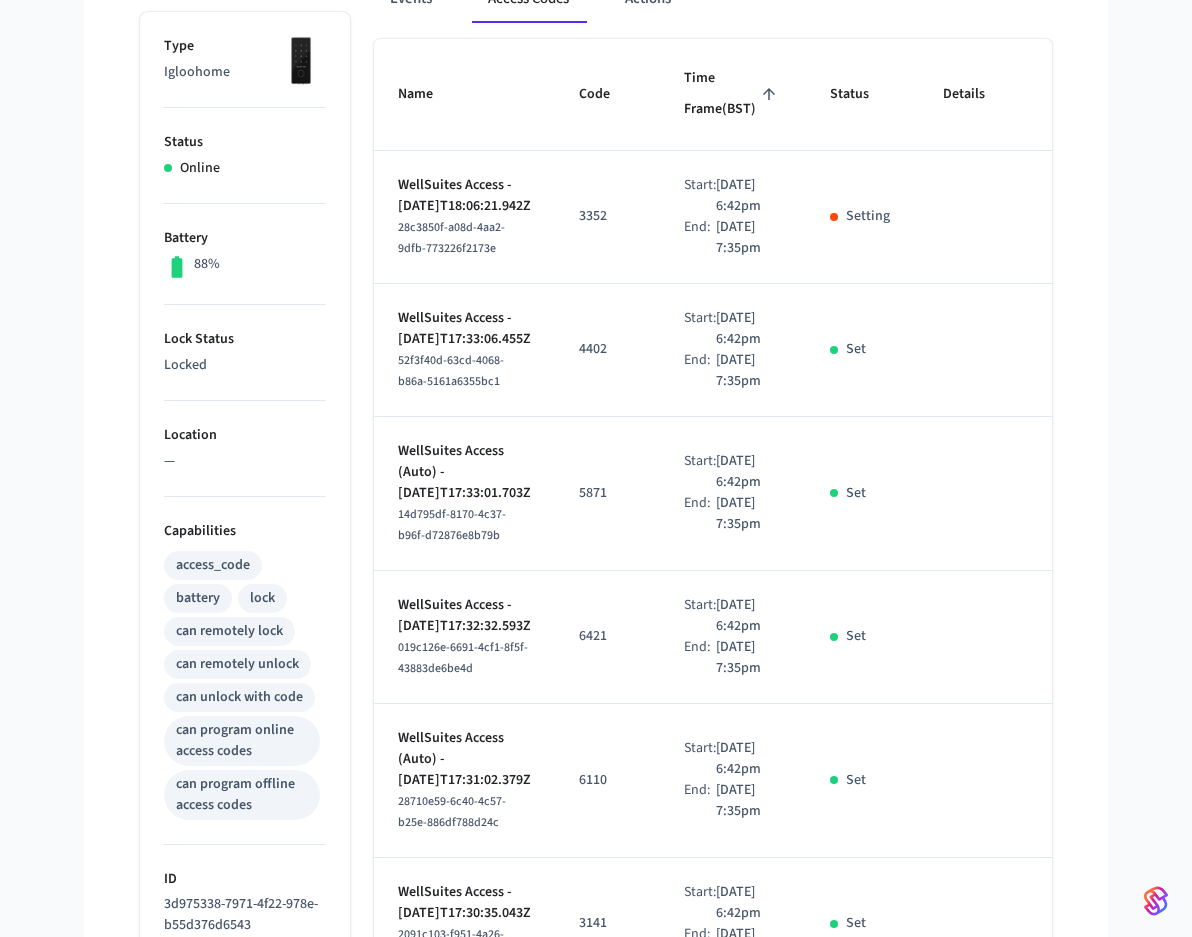 scroll, scrollTop: 124, scrollLeft: 0, axis: vertical 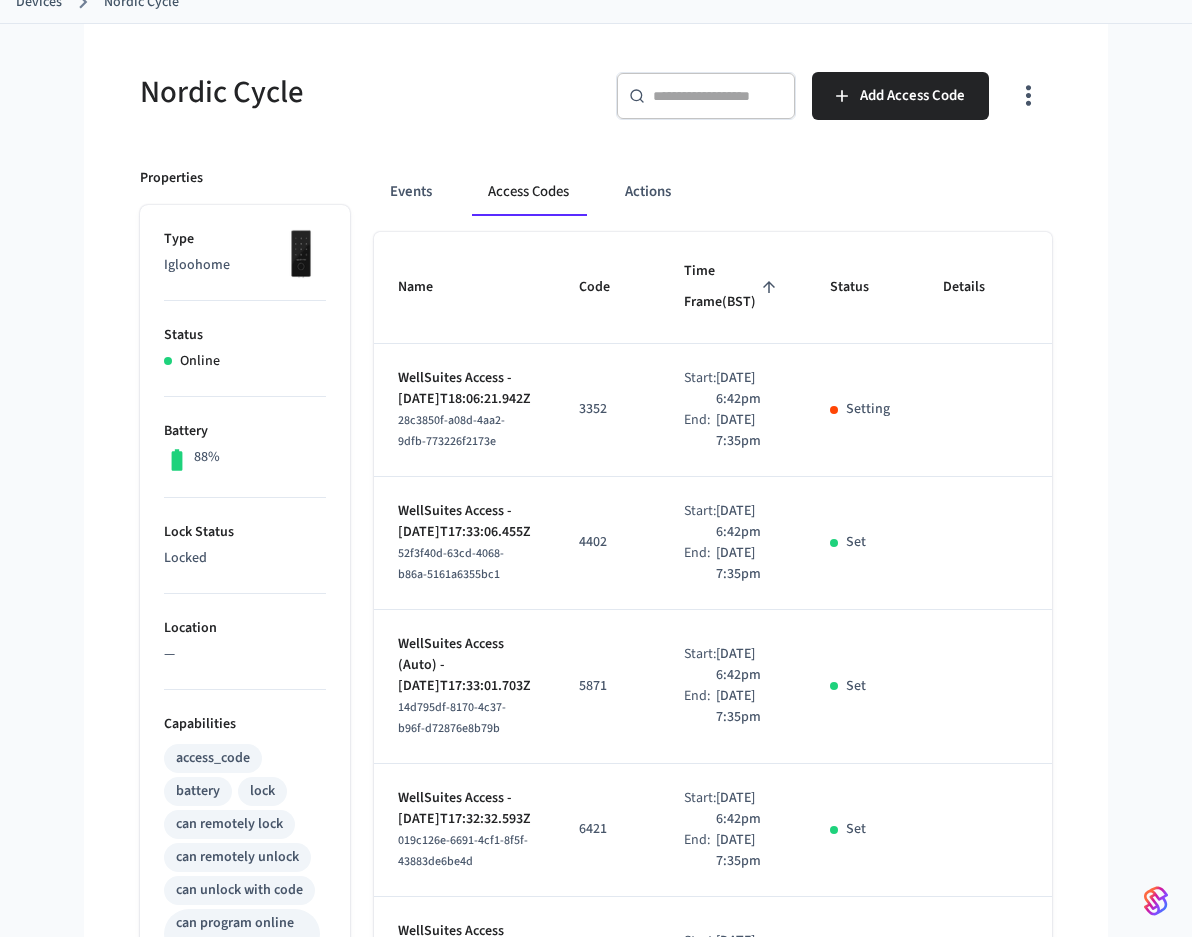 click 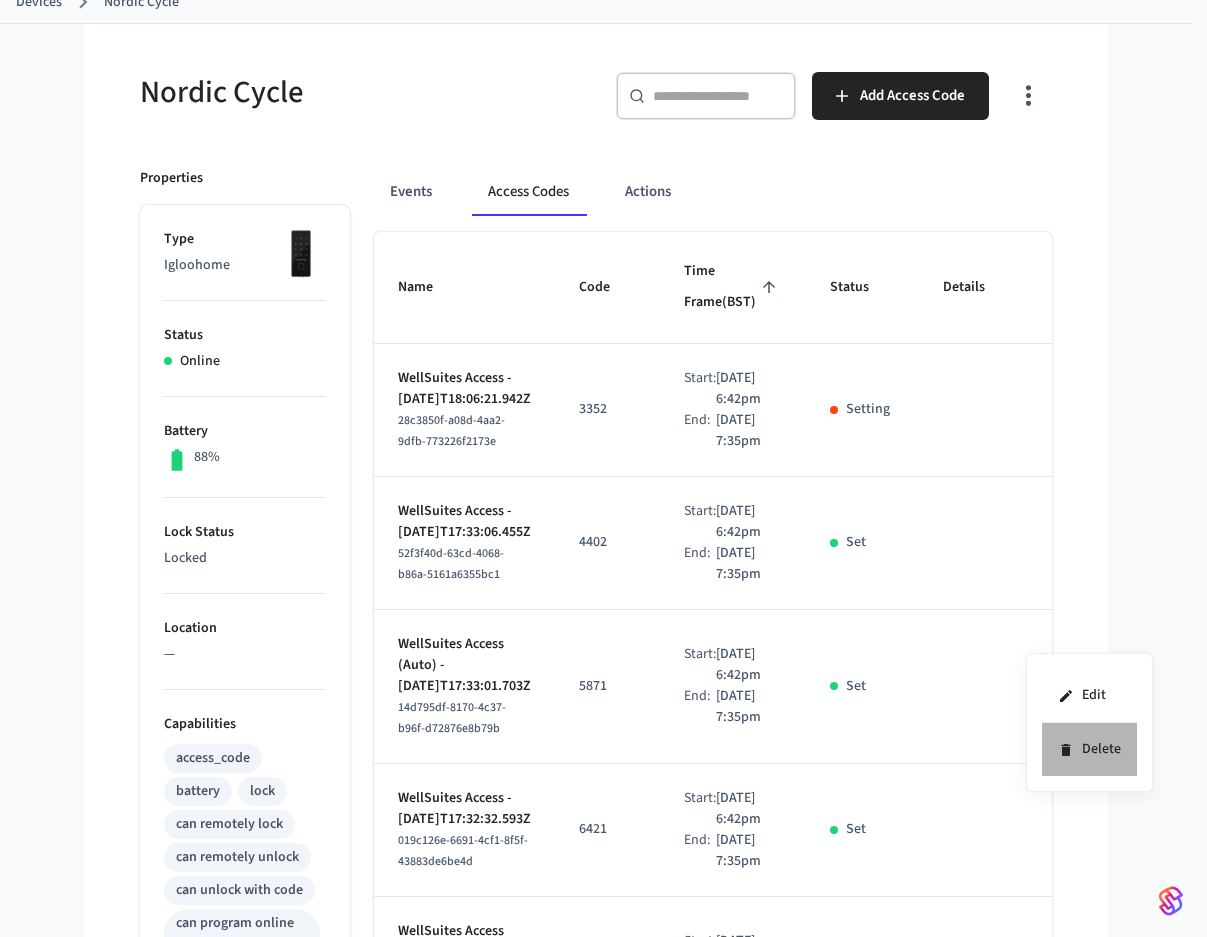click on "Delete" at bounding box center (1089, 749) 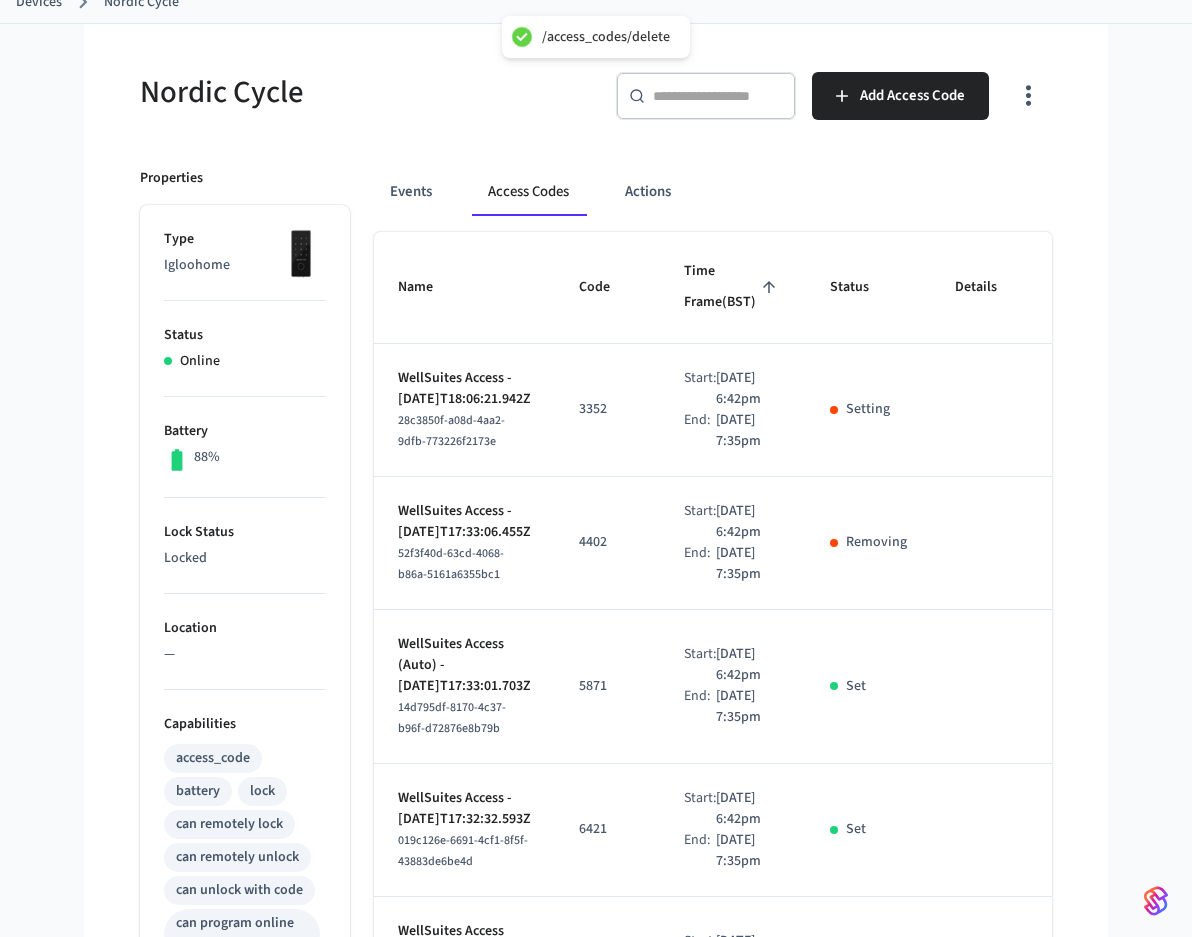 click 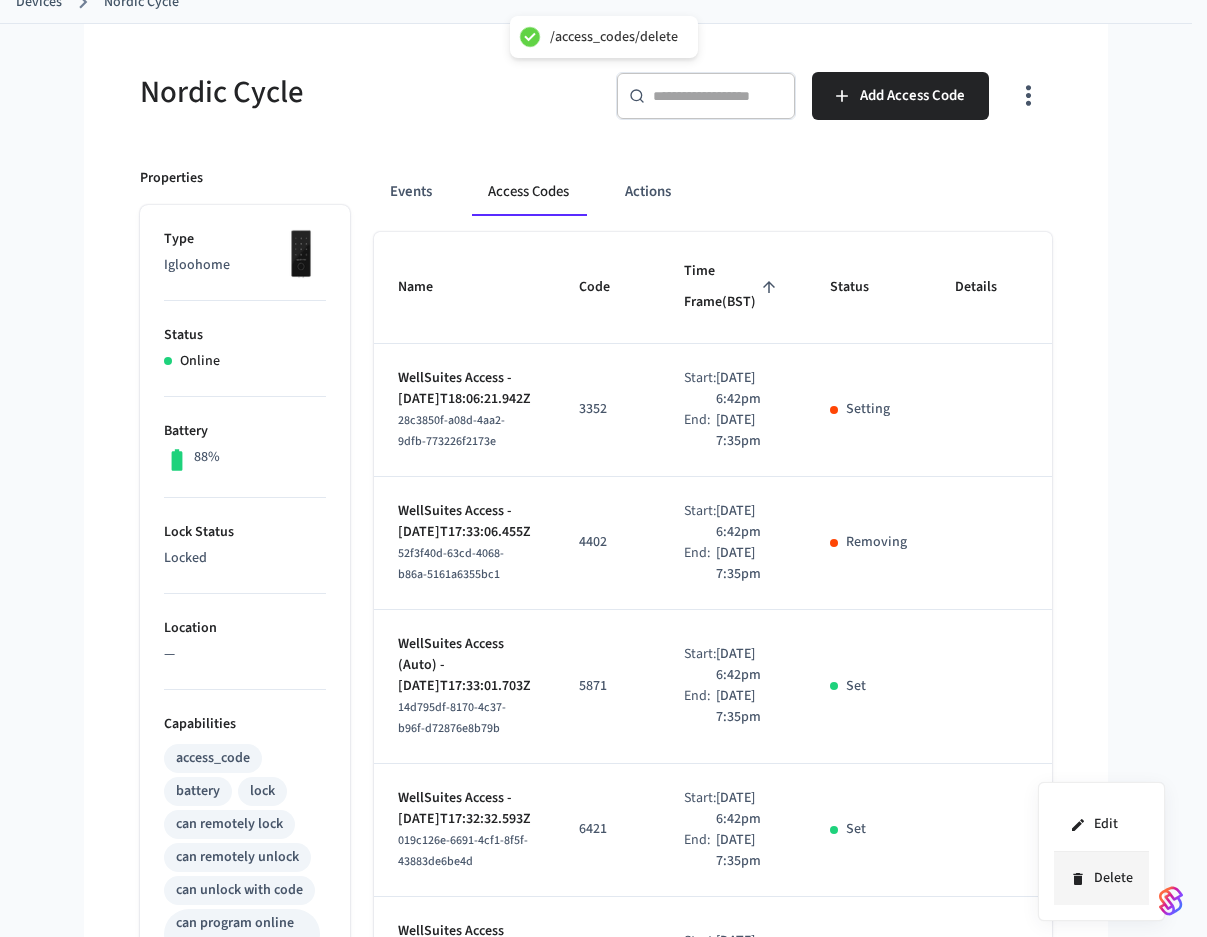 click on "Delete" at bounding box center (1101, 878) 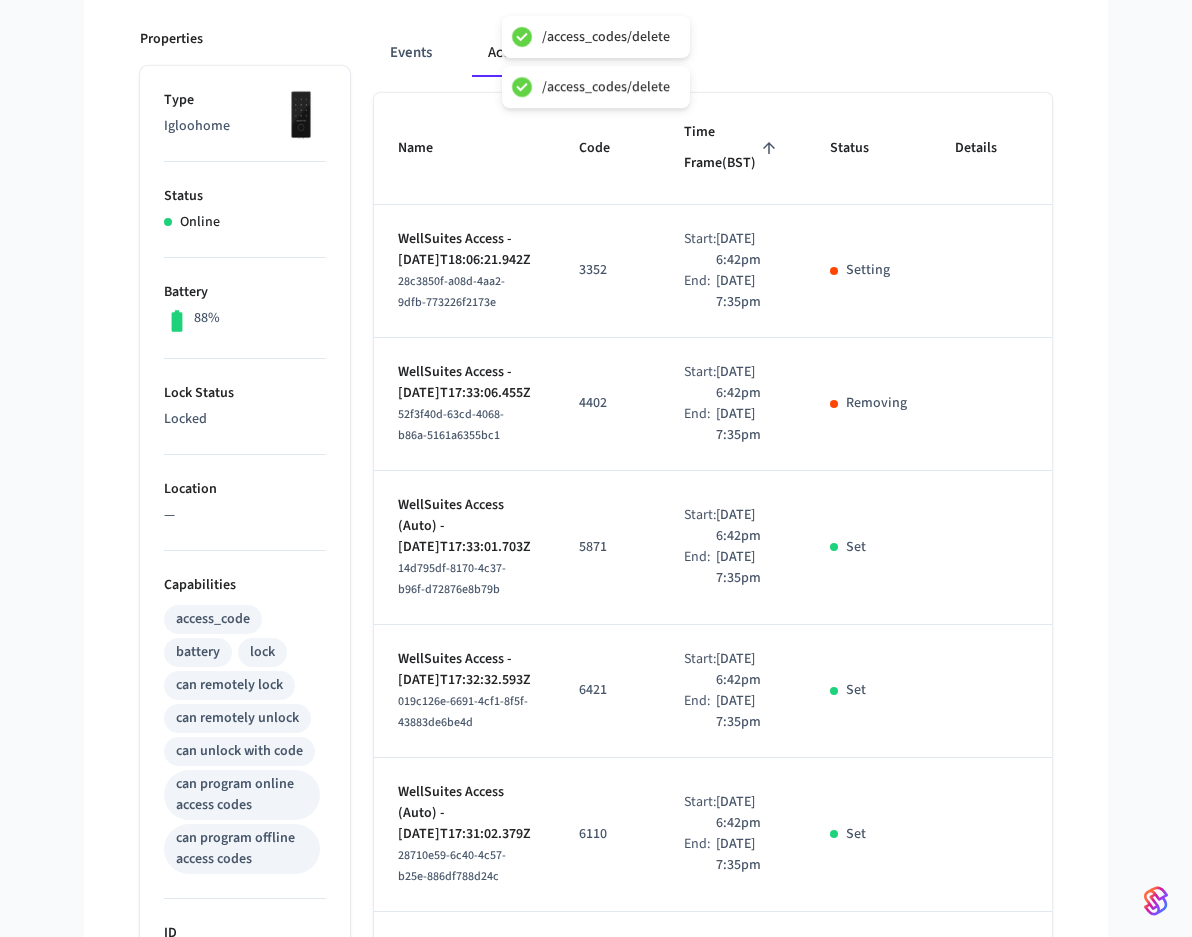 scroll, scrollTop: 424, scrollLeft: 0, axis: vertical 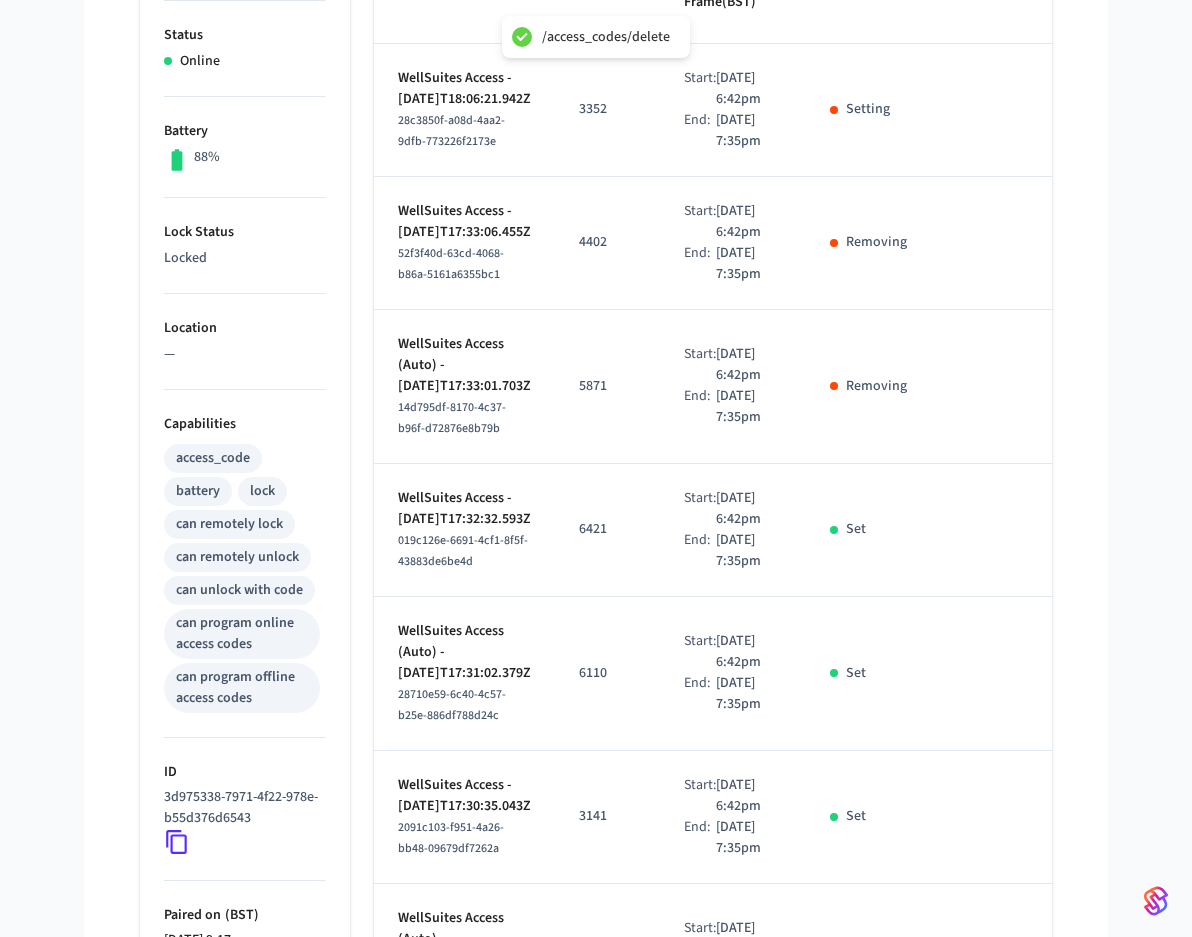click 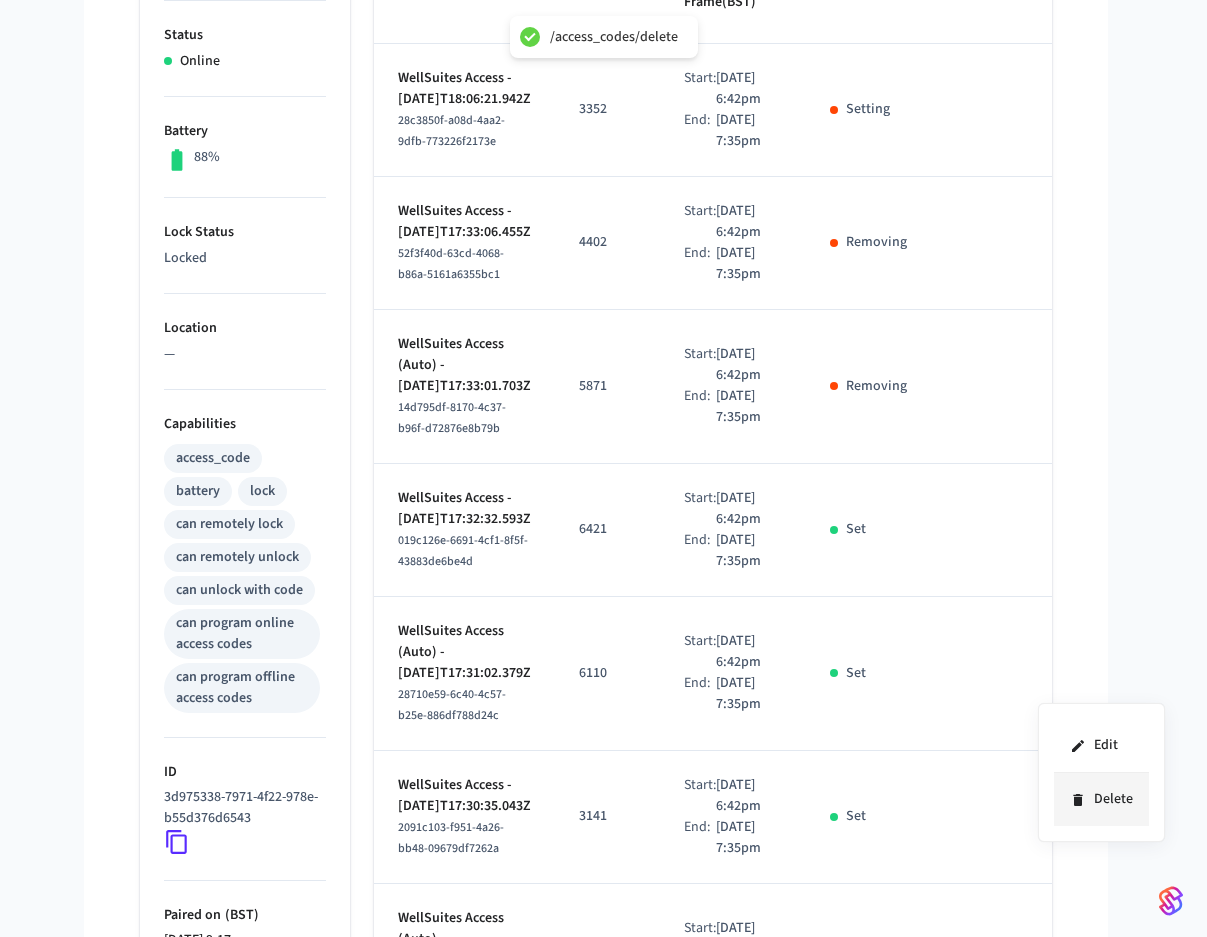 click on "Delete" at bounding box center (1101, 799) 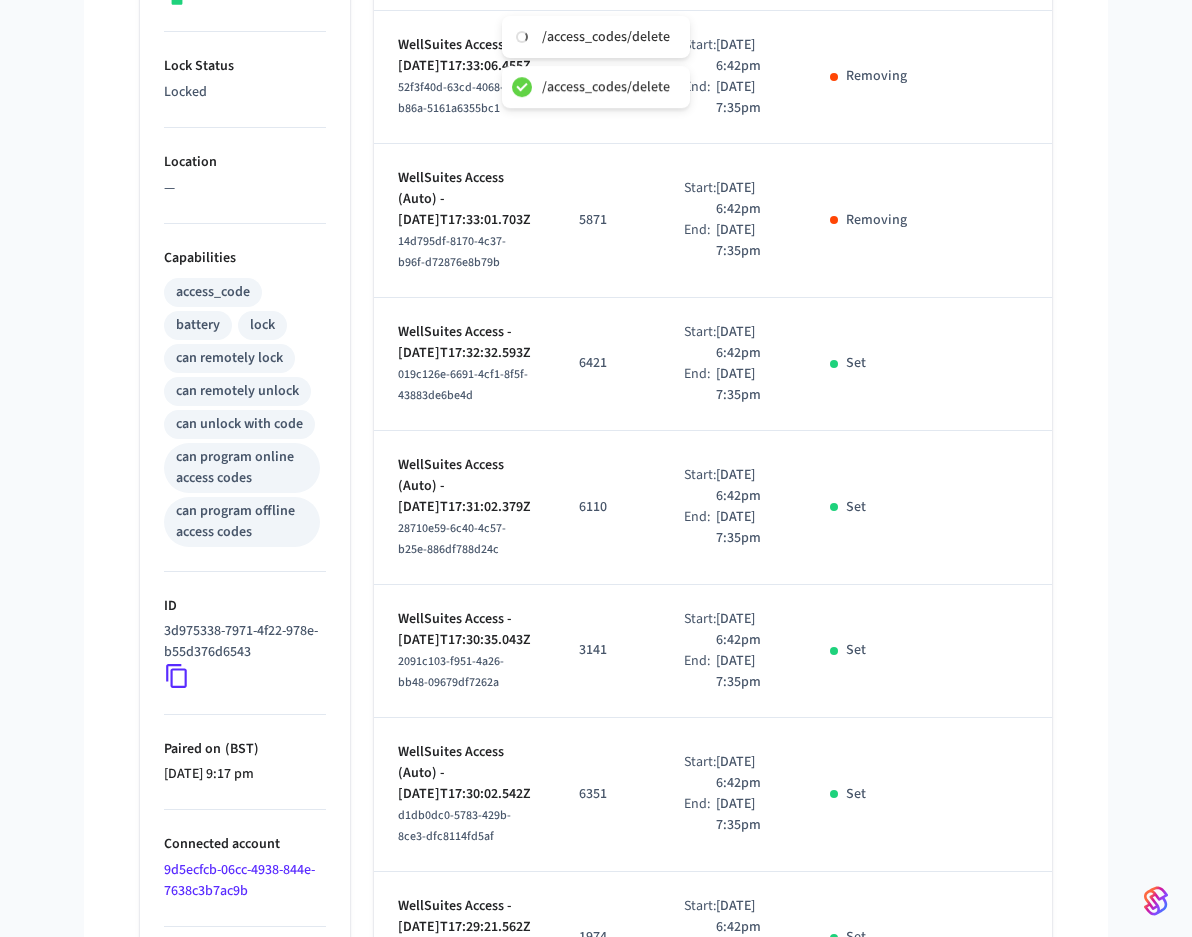 scroll, scrollTop: 824, scrollLeft: 0, axis: vertical 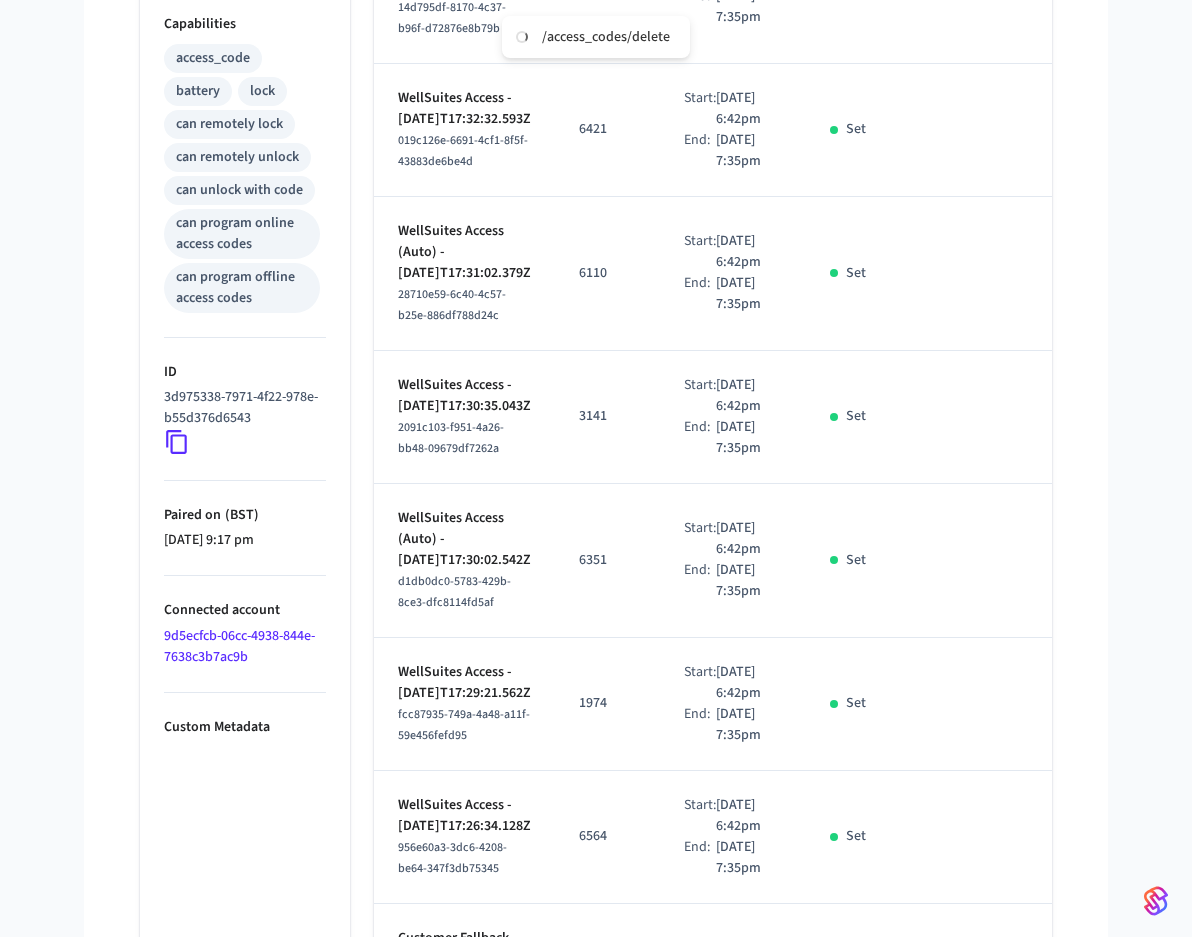 click 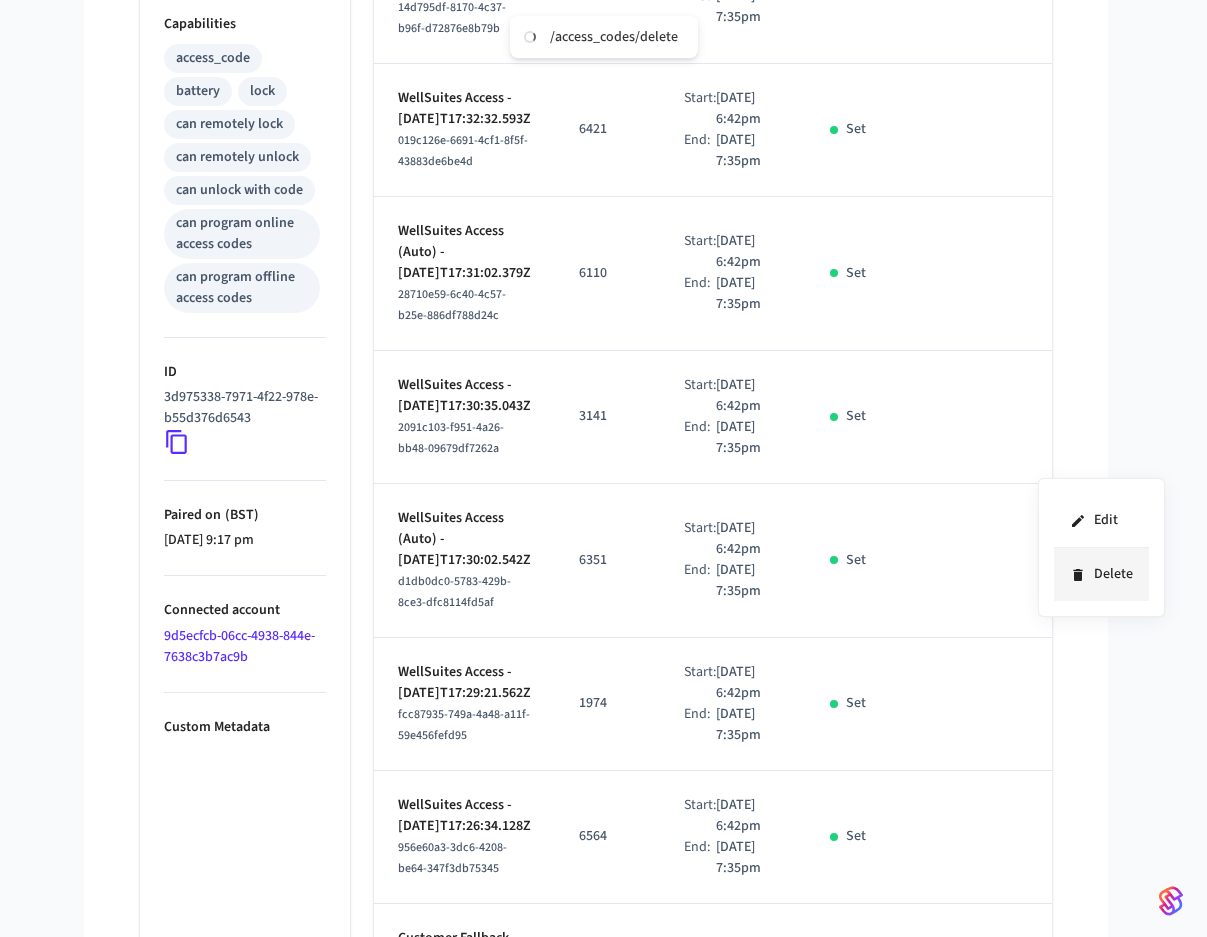 click on "Delete" at bounding box center (1101, 574) 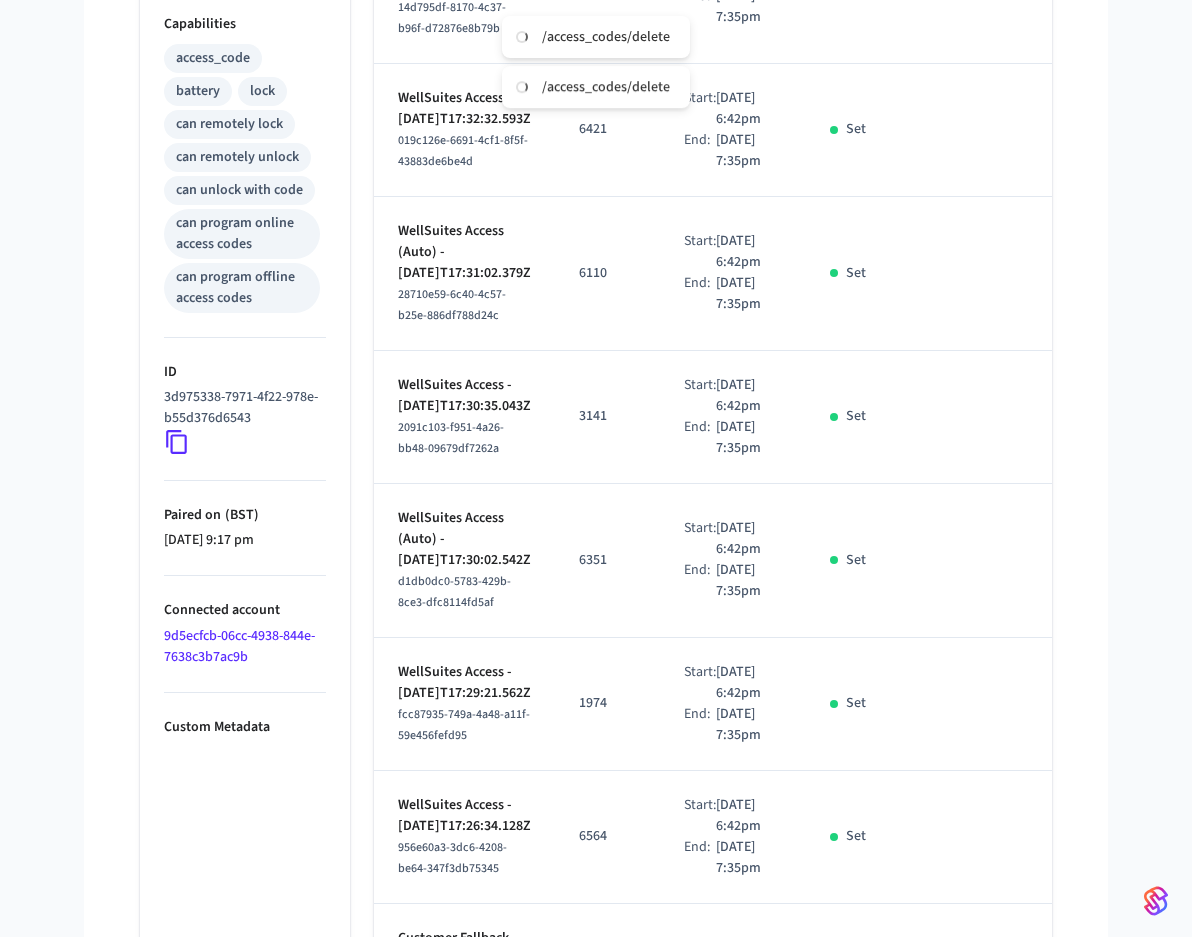 click 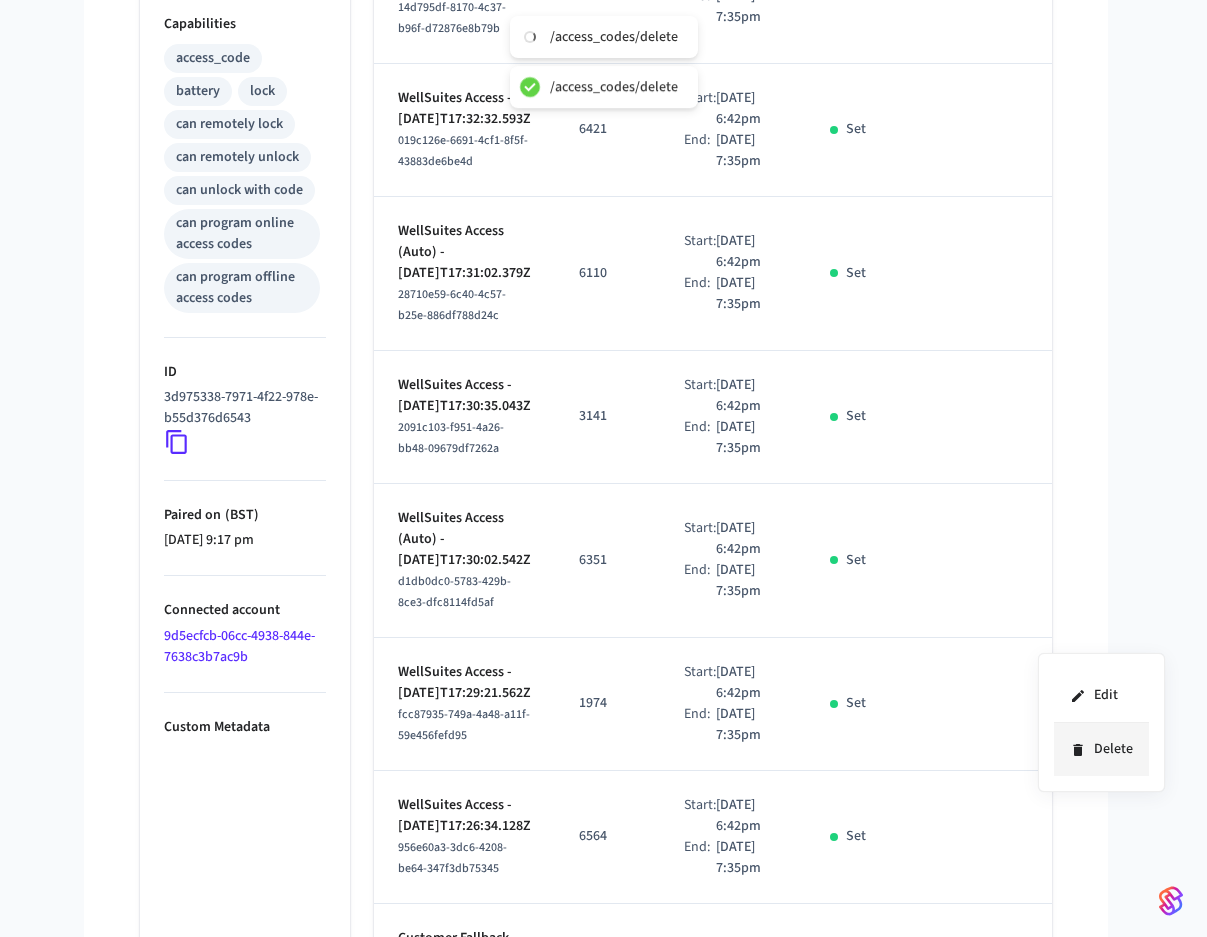 click 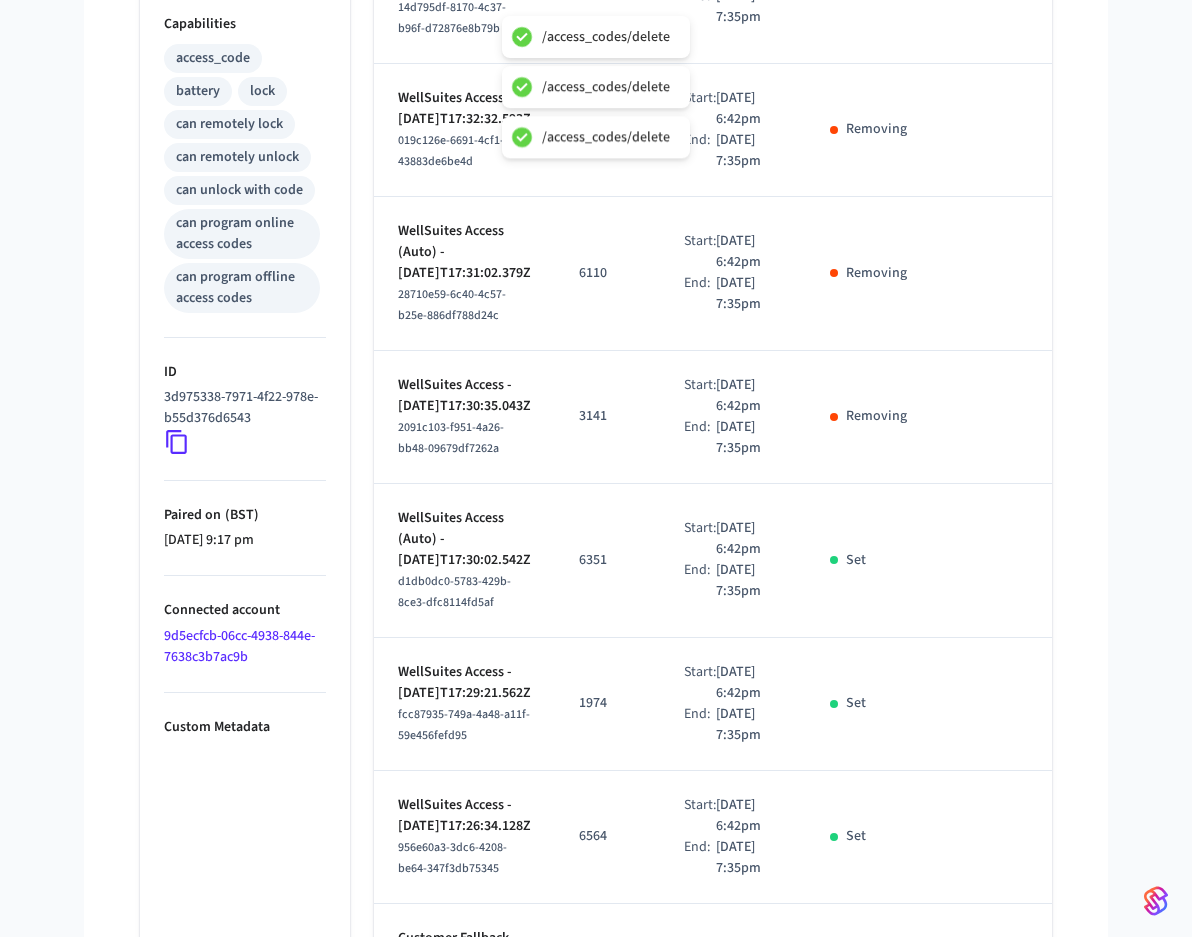 click 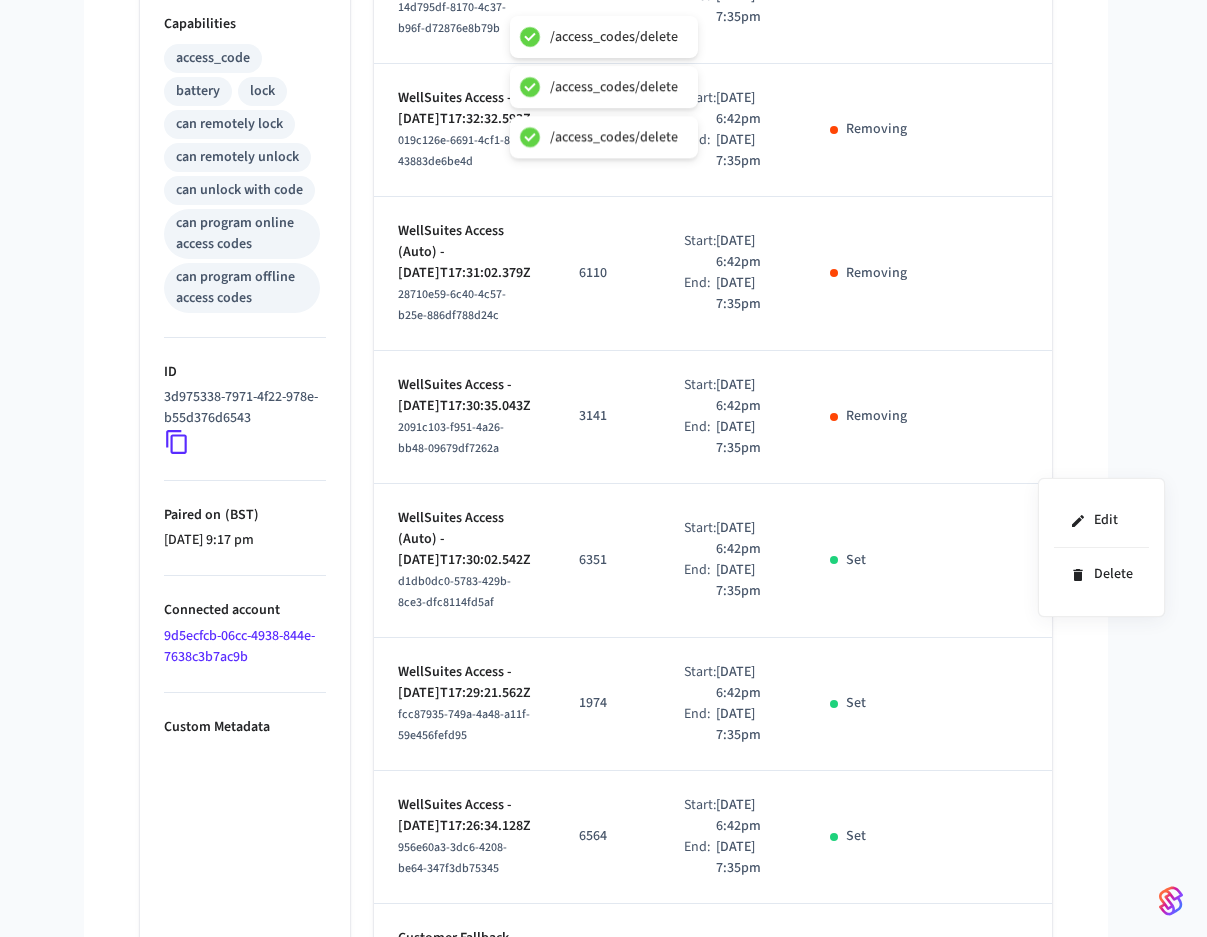 click at bounding box center (603, 468) 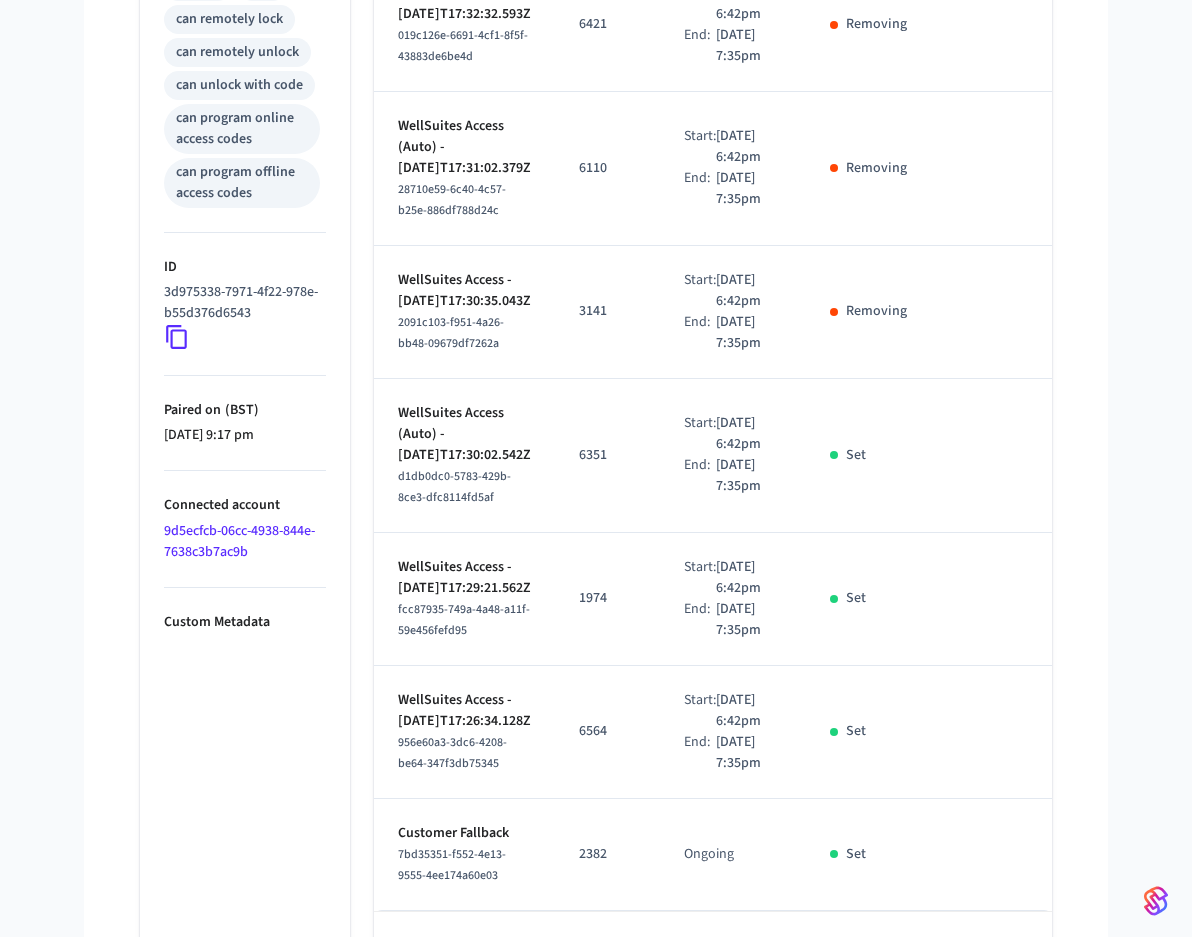 scroll, scrollTop: 1300, scrollLeft: 0, axis: vertical 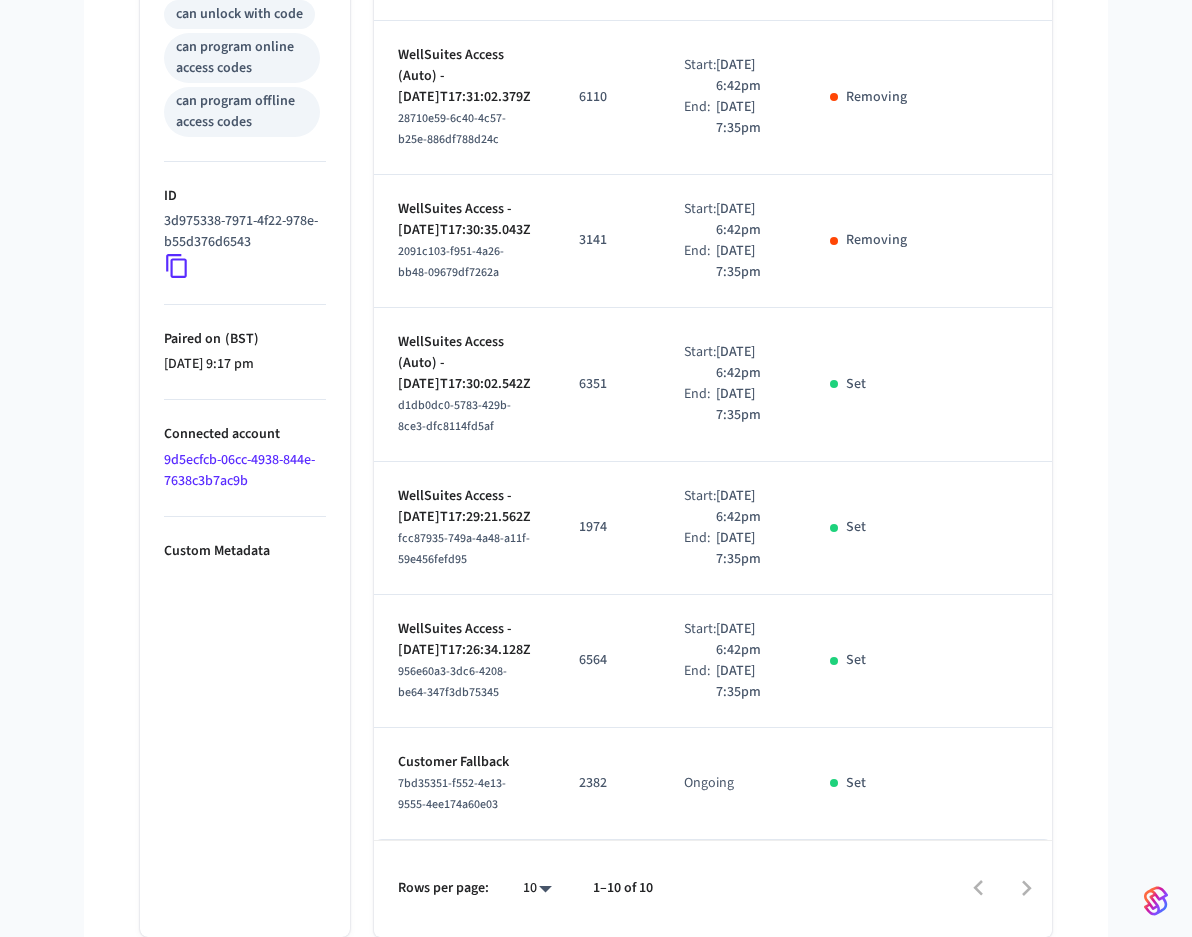 click 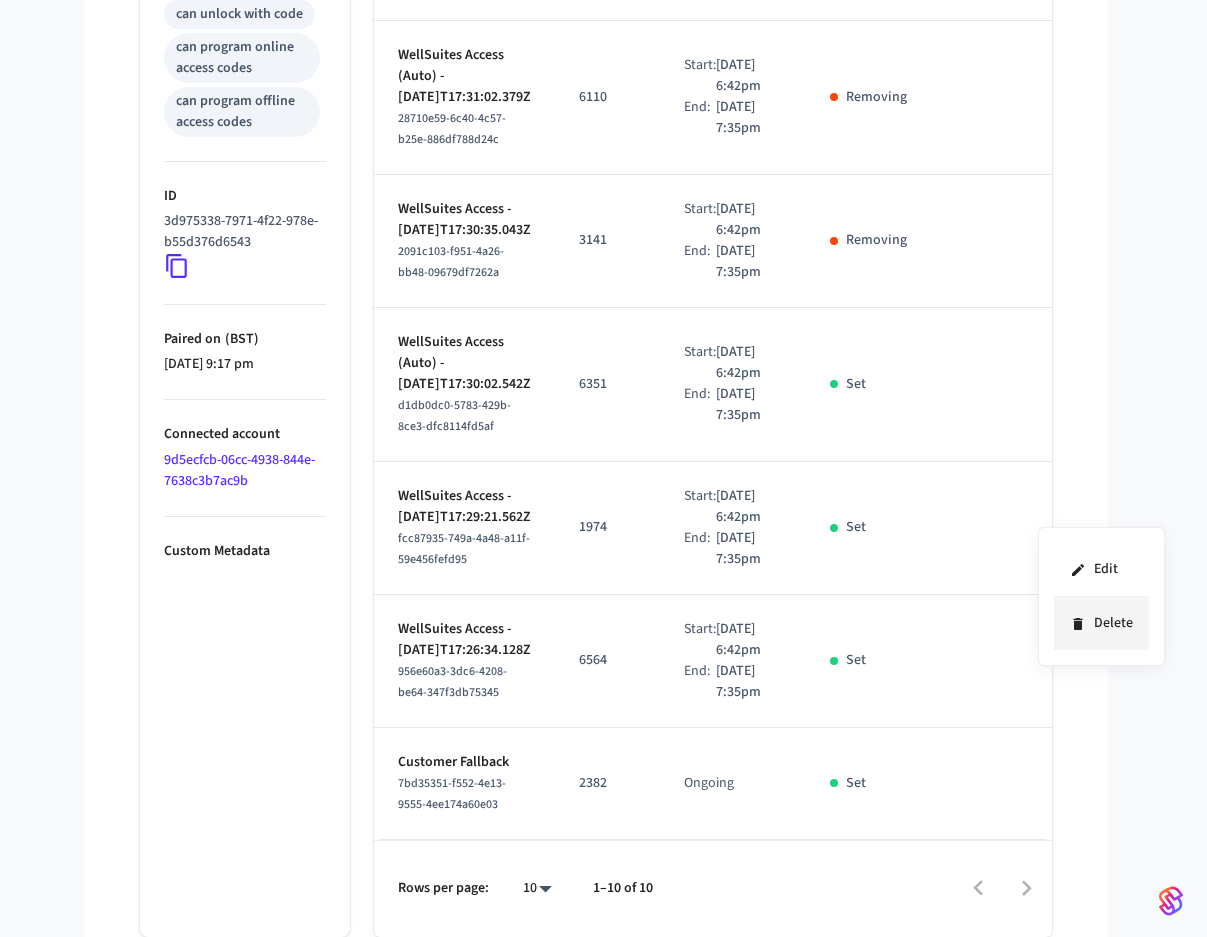 click 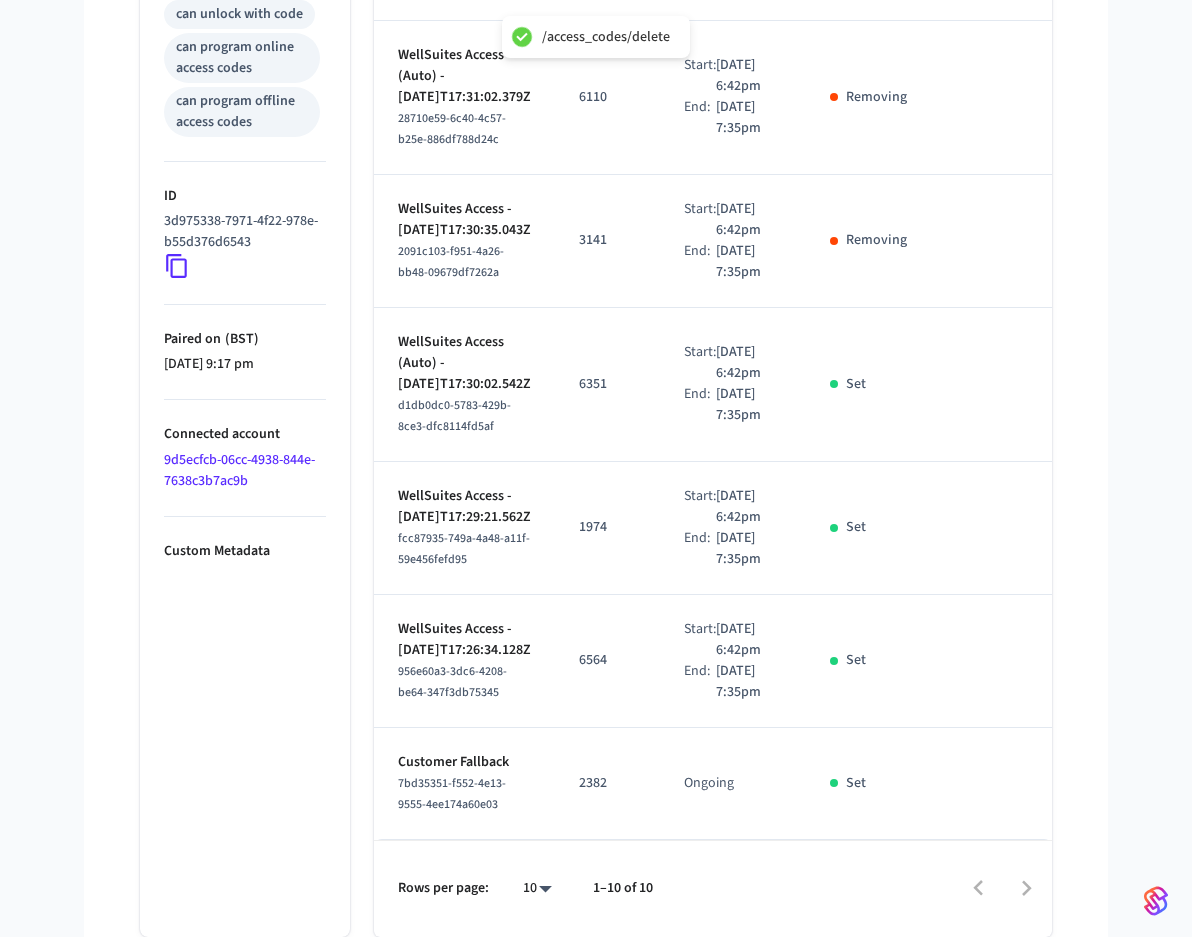 click at bounding box center [1094, 384] 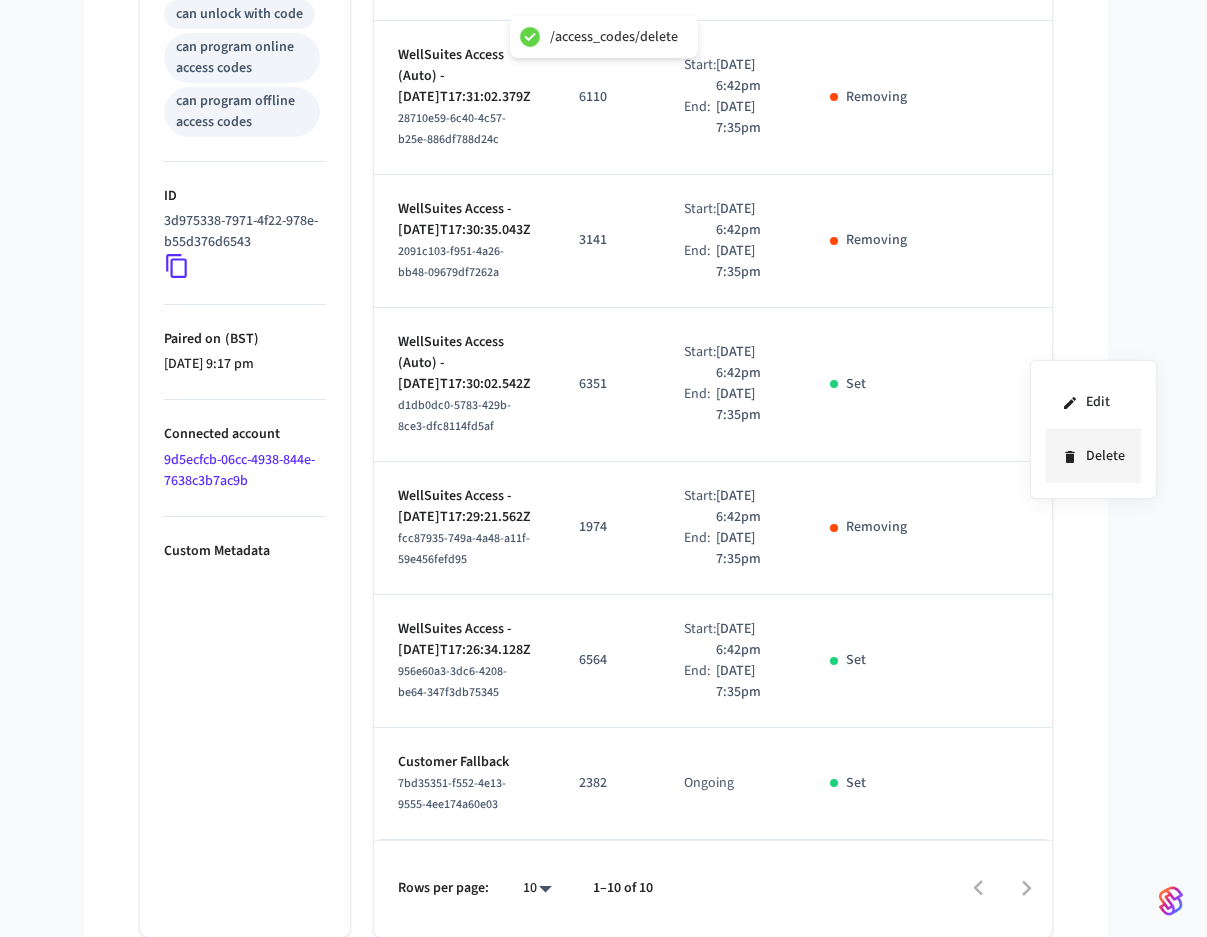 click on "Delete" at bounding box center (1093, 456) 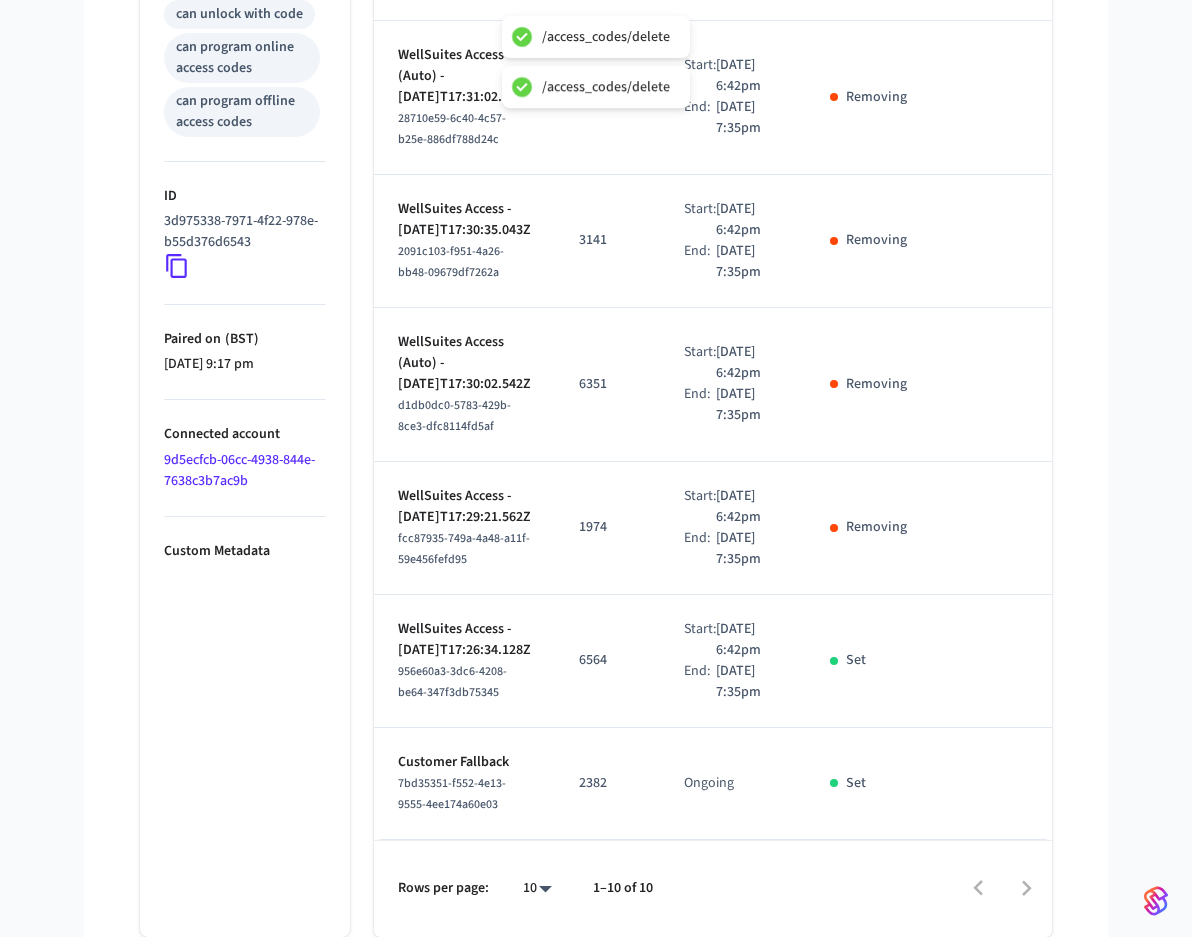 click at bounding box center [1094, 660] 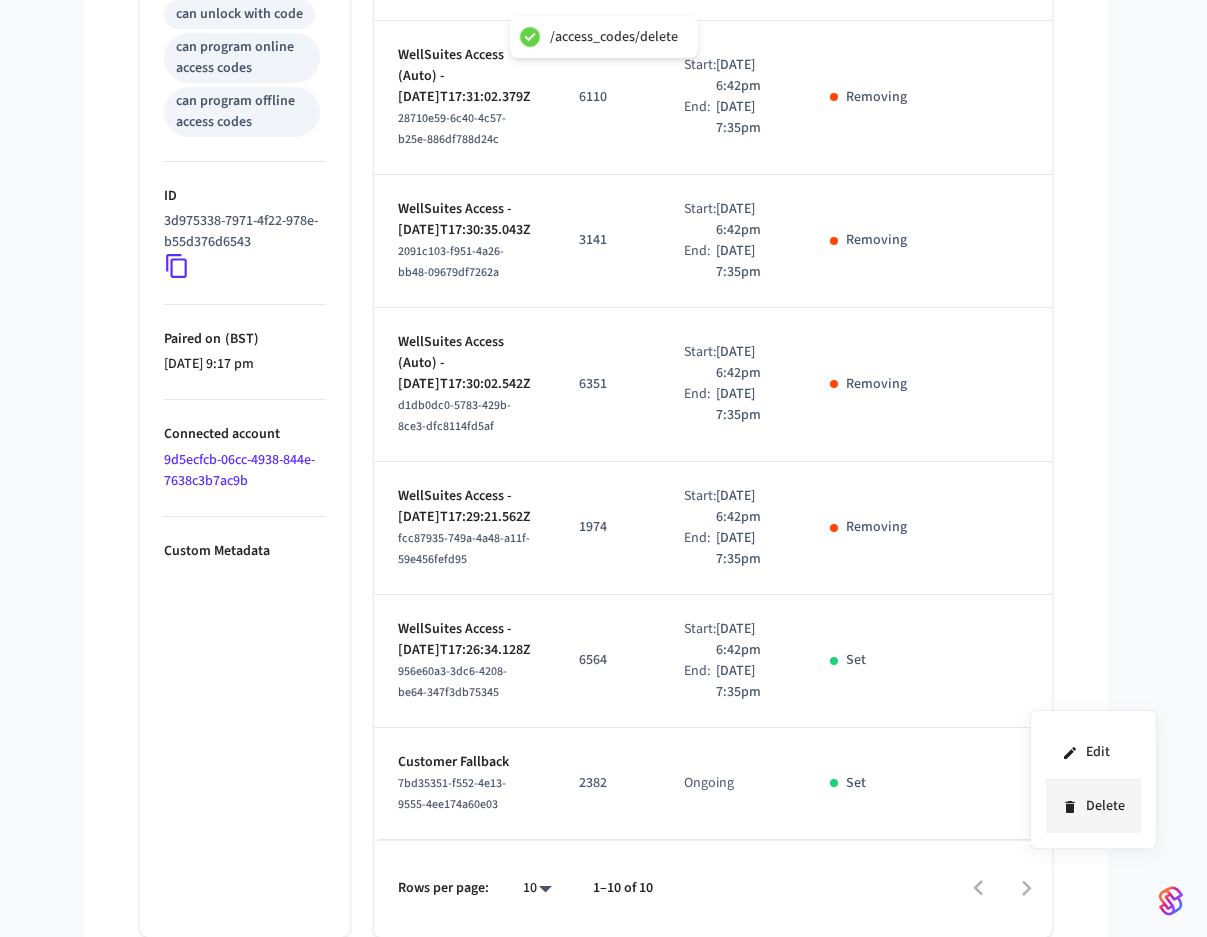 click on "Delete" at bounding box center (1093, 806) 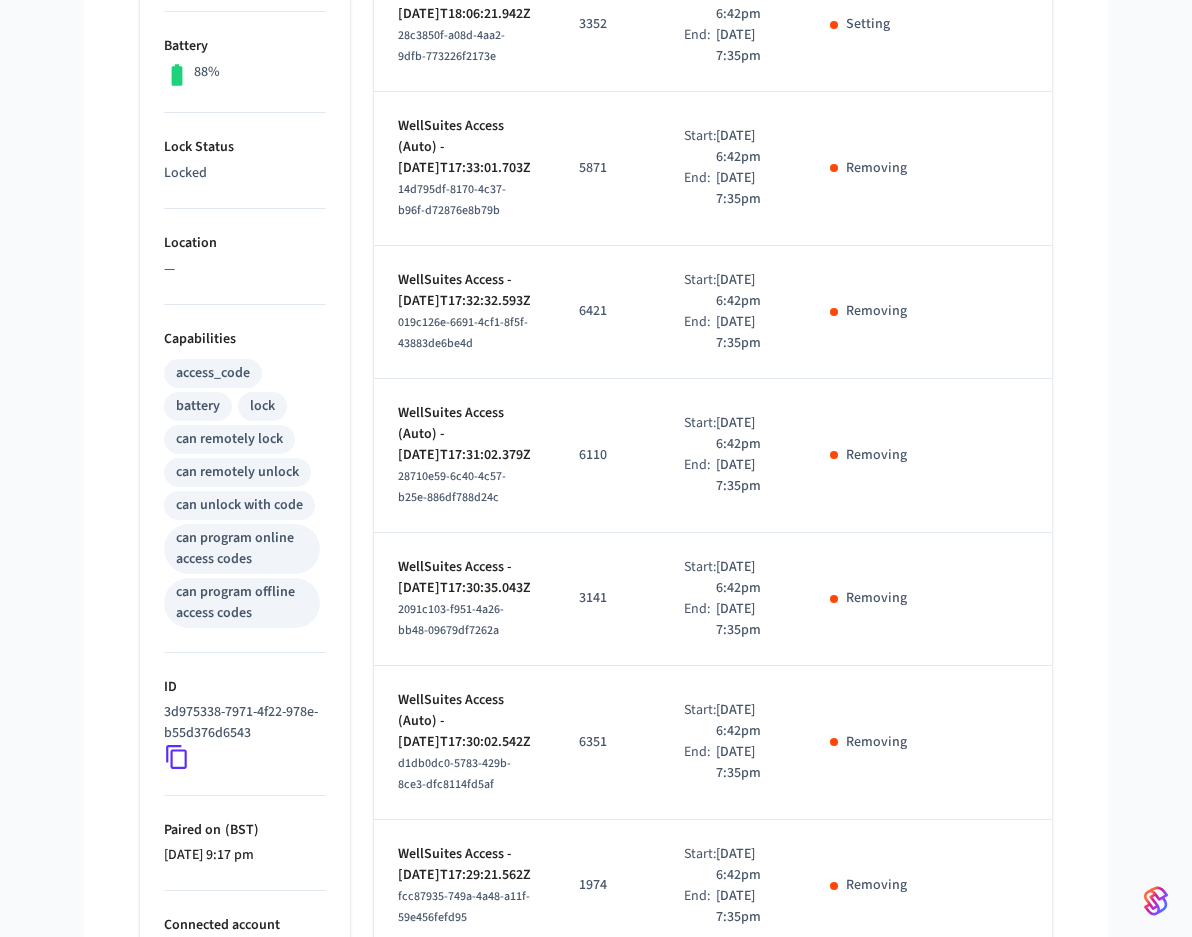 scroll, scrollTop: 328, scrollLeft: 0, axis: vertical 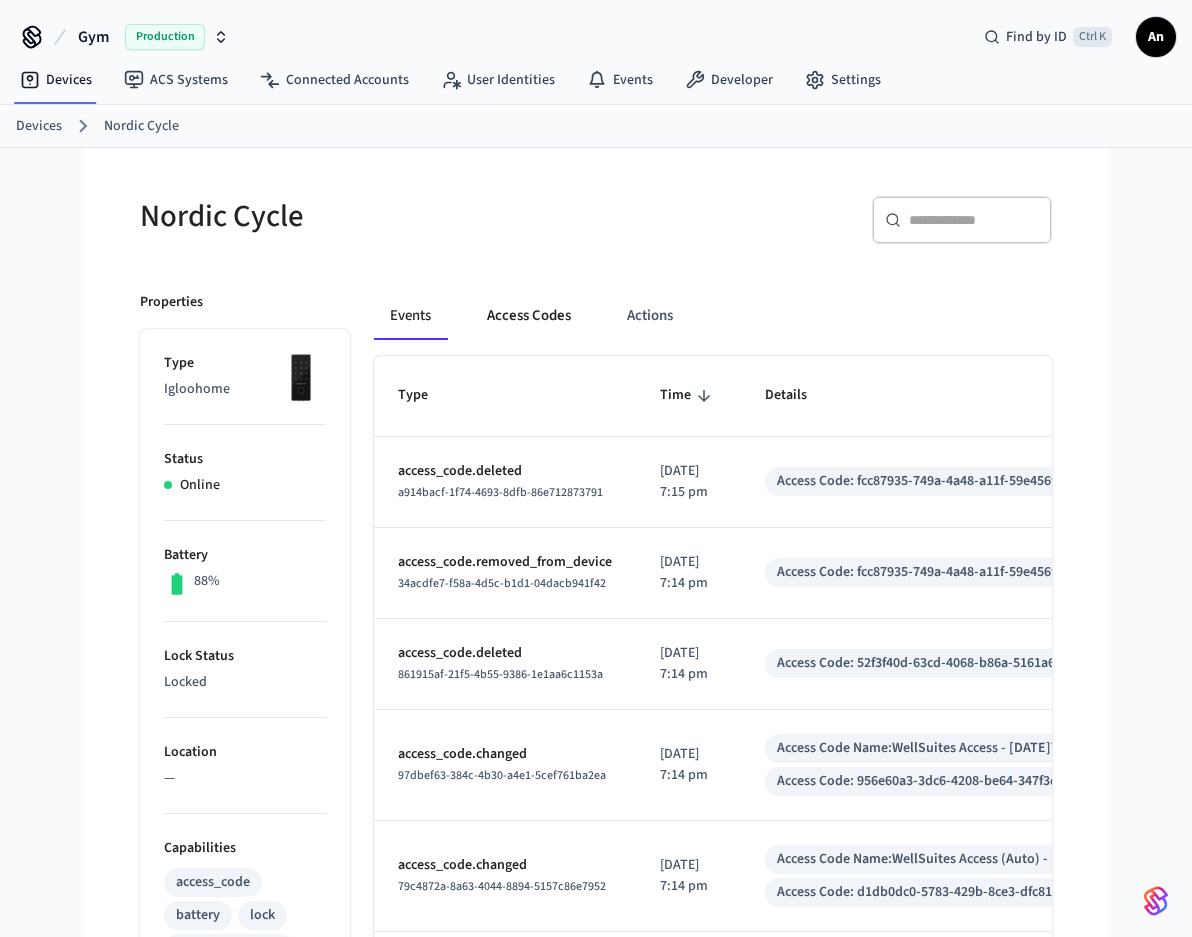 click on "Access Codes" at bounding box center (529, 316) 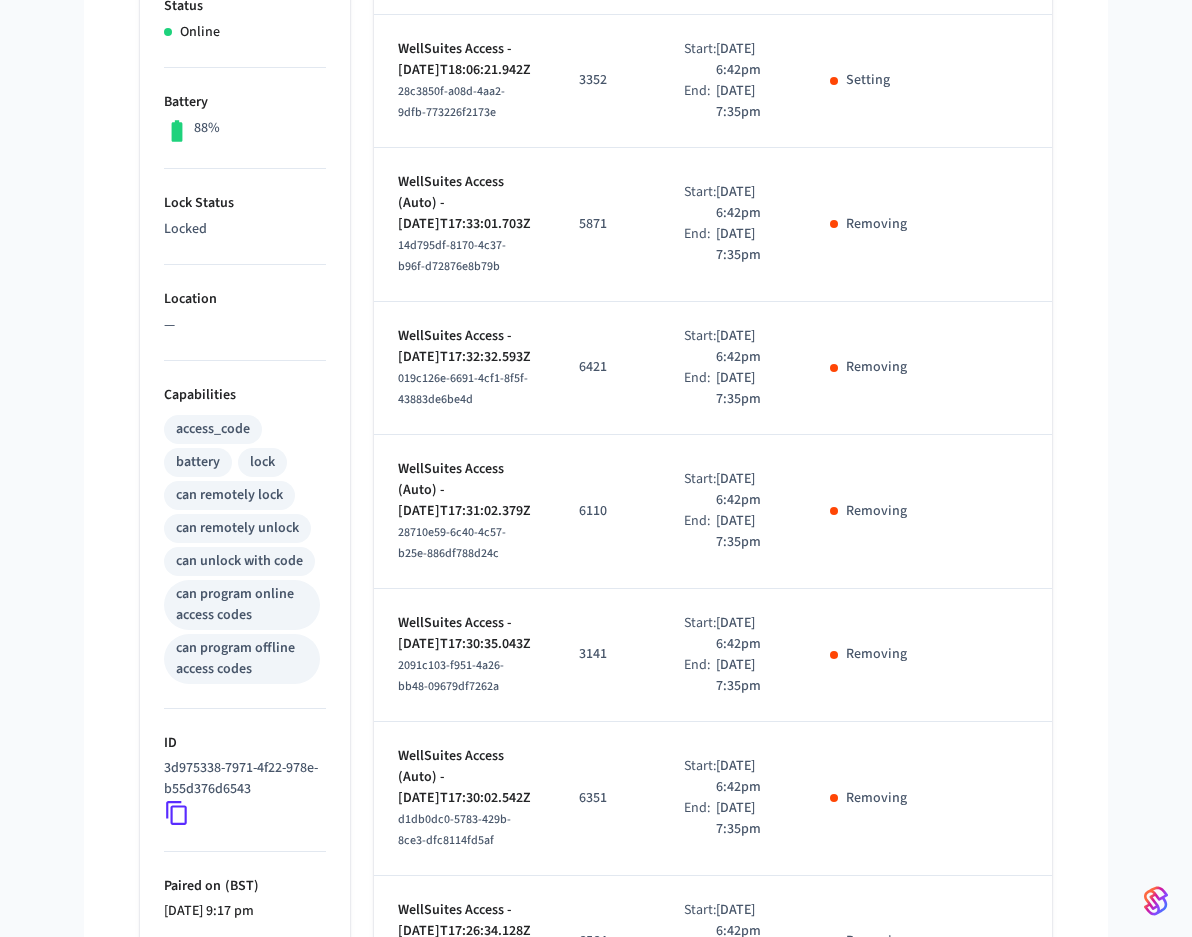 scroll, scrollTop: 53, scrollLeft: 0, axis: vertical 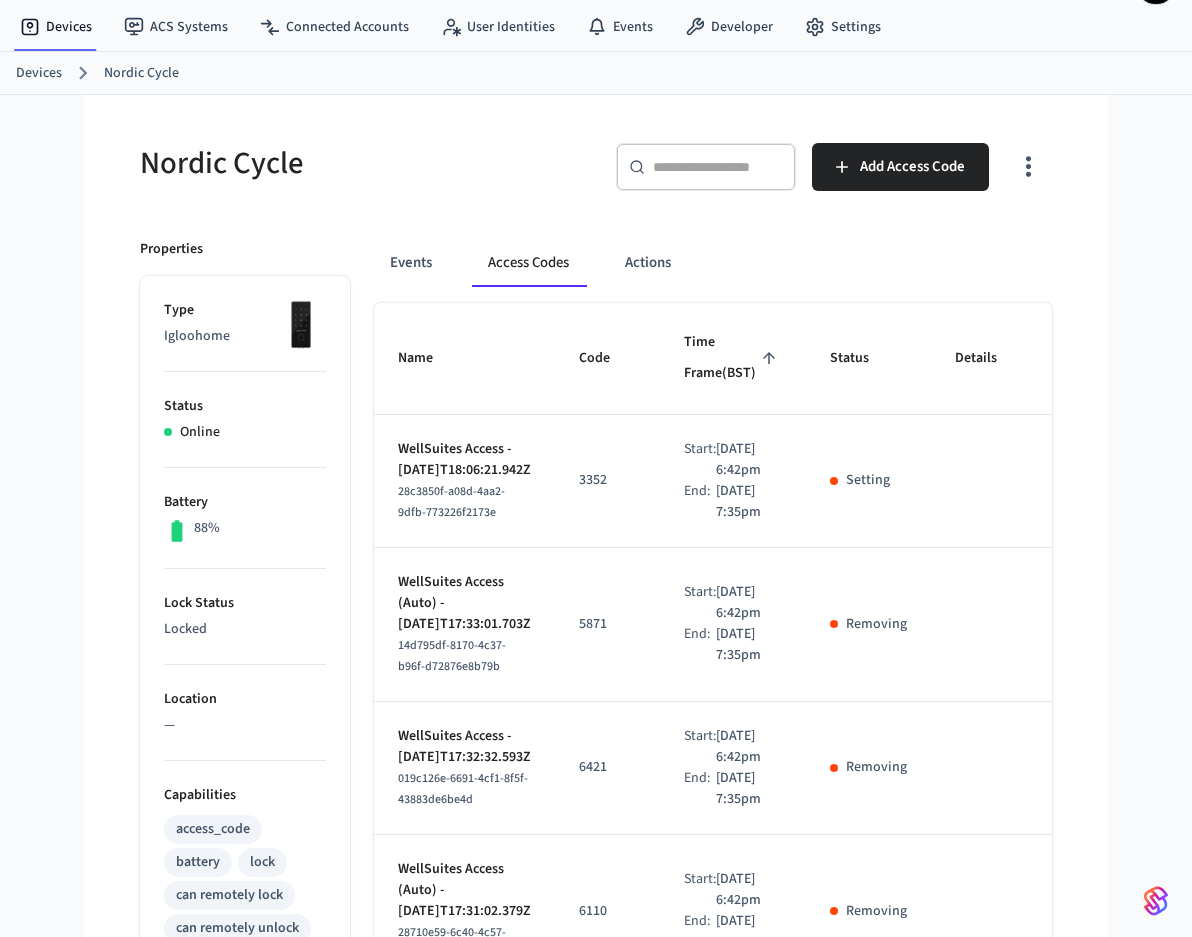 click 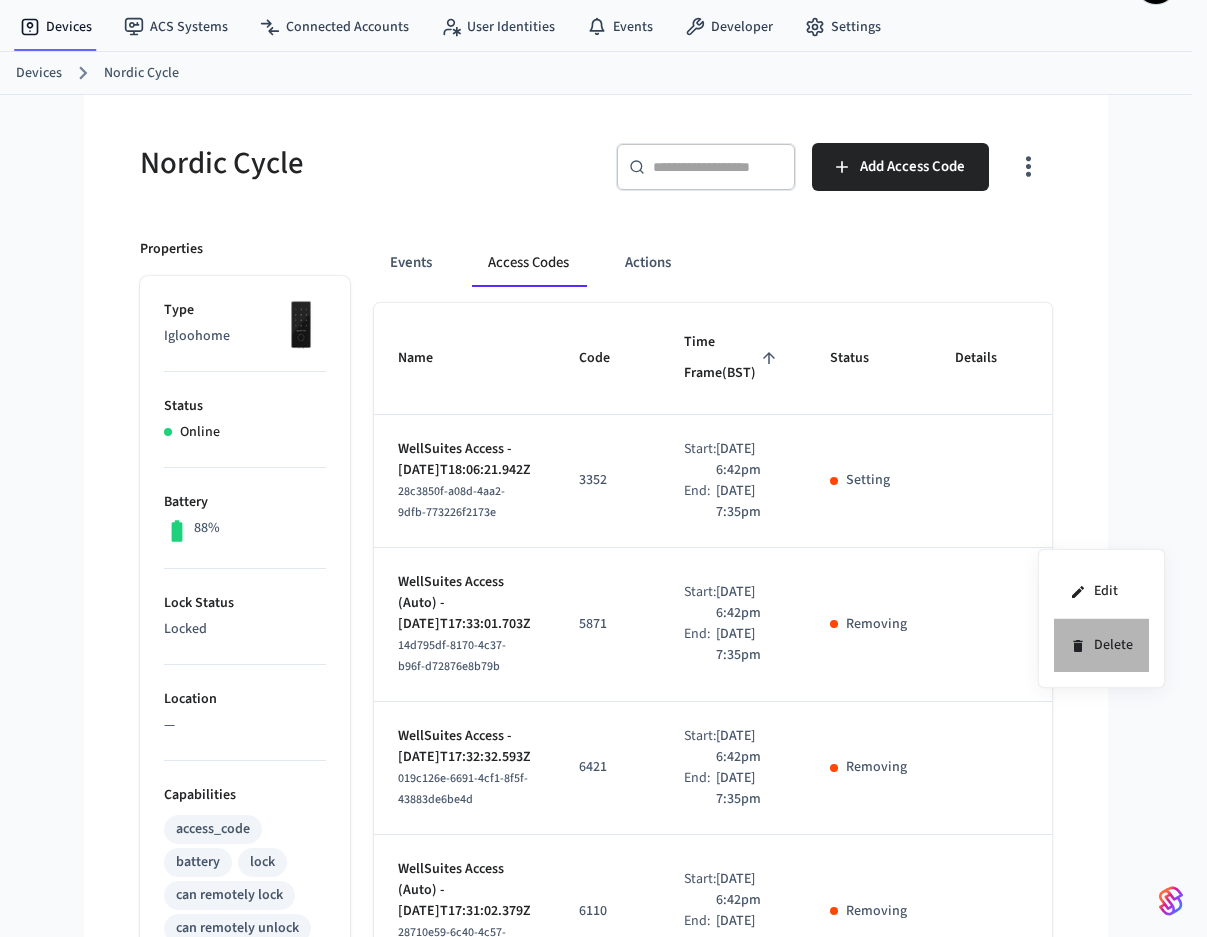 click on "Delete" at bounding box center [1101, 645] 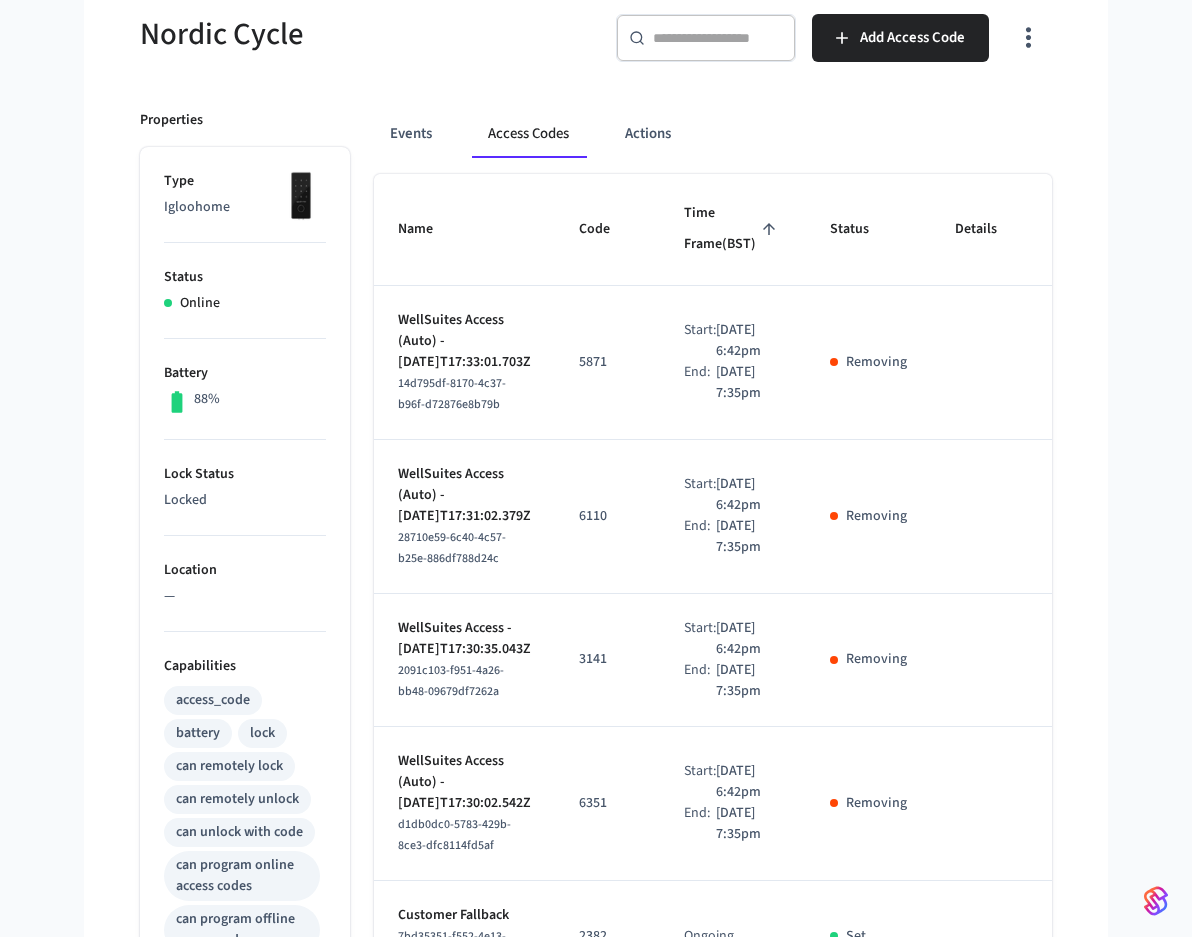 scroll, scrollTop: 0, scrollLeft: 0, axis: both 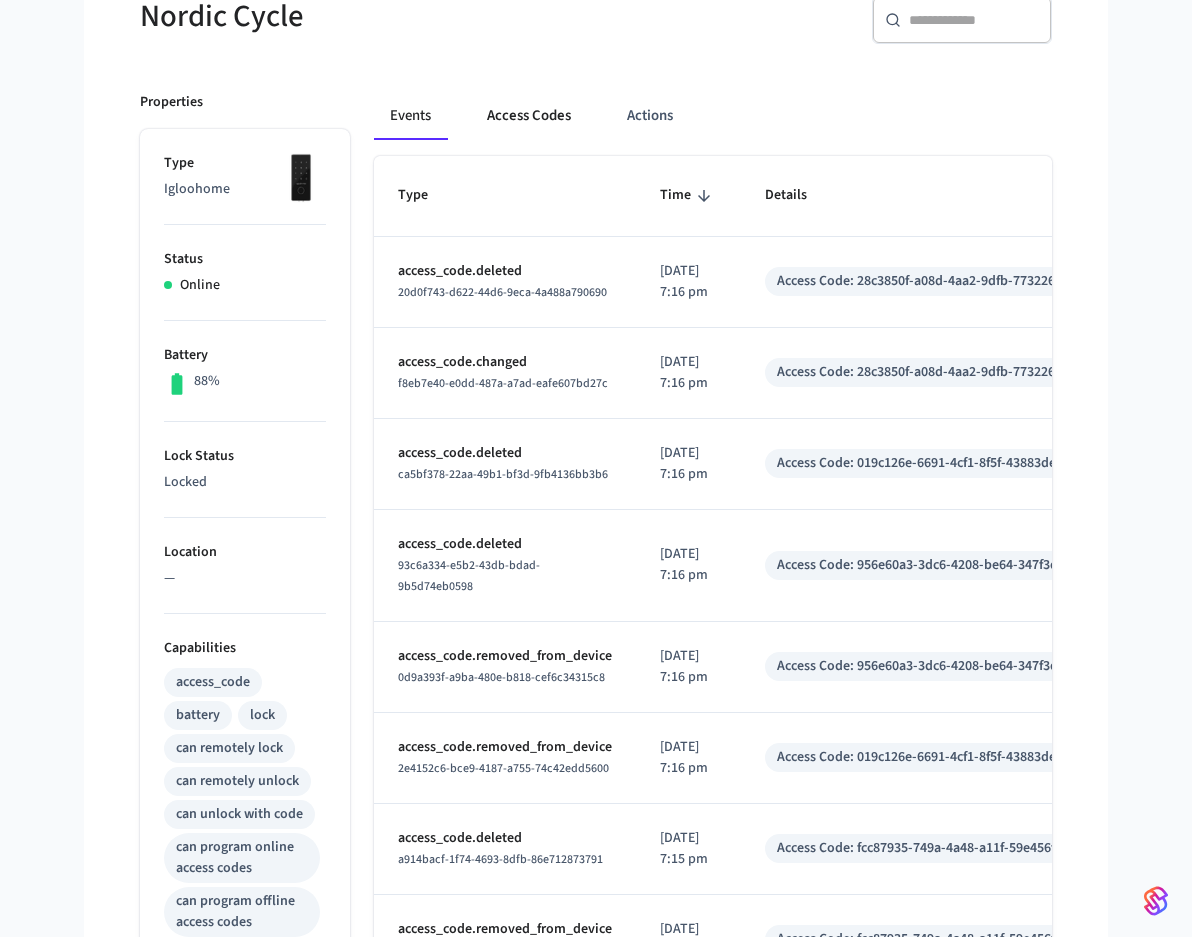 click on "Access Codes" at bounding box center [529, 116] 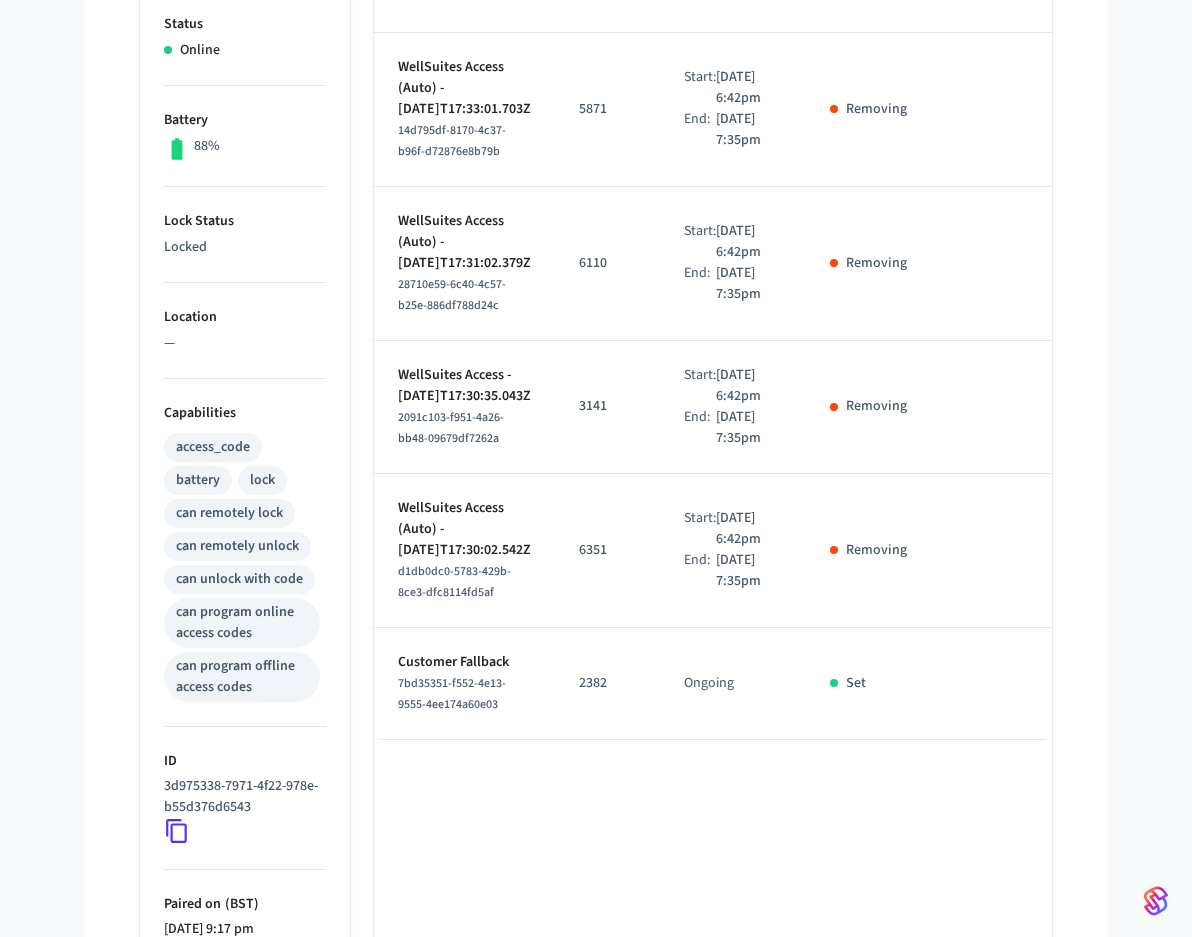 scroll, scrollTop: 400, scrollLeft: 0, axis: vertical 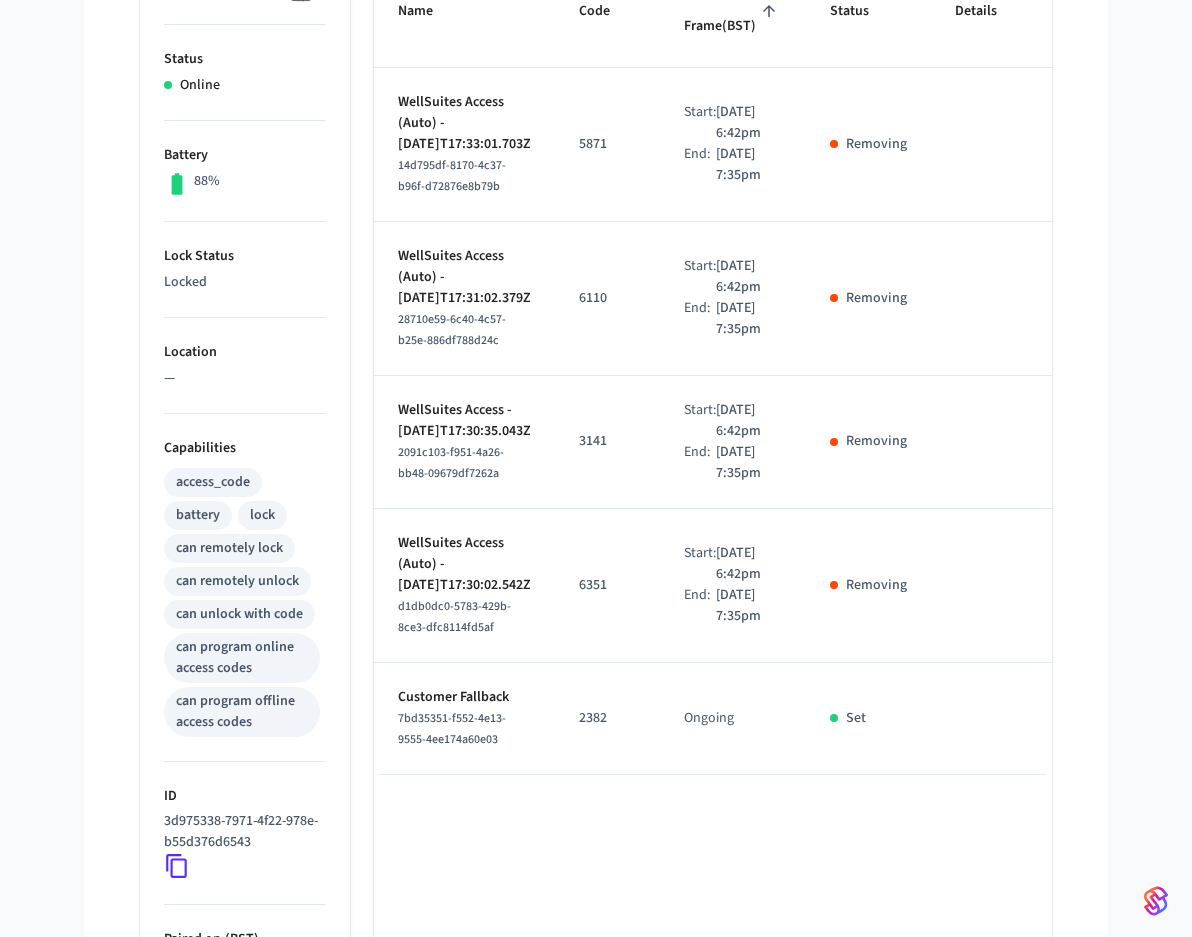 click on "Nordic Cycle ​ ​ Add Access Code Properties Type Igloohome Status Online Battery 88% Lock Status Locked Location — Capabilities access_code battery lock can remotely lock can remotely unlock can unlock with code can program online access codes can program offline access codes ID 3d975338-7971-4f22-978e-b55d376d6543 Paired on ( BST ) [DATE] 9:17 pm Connected account 9d5ecfcb-06cc-4938-844e-7638c3b7ac9b Custom Metadata Events Access Codes Actions Name Code Time Frame  (BST) Status Details WellSuites Access (Auto) - [DATE]T17:33:01.703Z 14d795df-8170-4c37-b96f-d72876e8b79b 5871 Start: [DATE] 6:42pm End: [DATE] 7:35pm Removing WellSuites Access (Auto) - [DATE]T17:31:02.379Z 28710e59-6c40-4c57-b25e-886df788d24c 6110 Start: [DATE] 6:42pm End: [DATE] 7:35pm Removing WellSuites Access - [DATE]T17:30:35.043Z 2091c103-f951-4a26-bb48-09679df7262a 3141 Start: [DATE] 6:42pm End: [DATE] 7:35pm Removing WellSuites Access (Auto) - [DATE]T17:30:02.542Z Set" at bounding box center (596, 481) 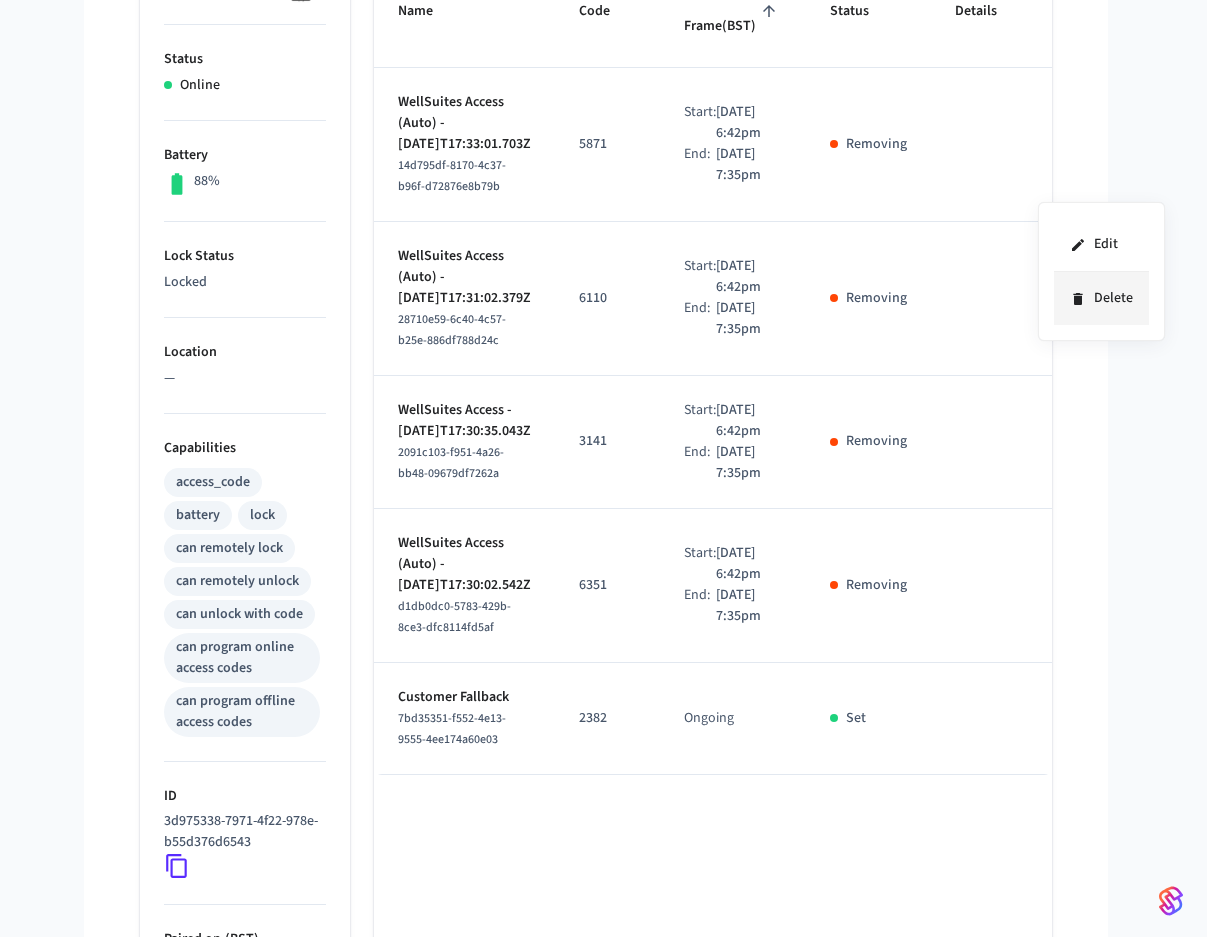 click on "Delete" at bounding box center [1101, 298] 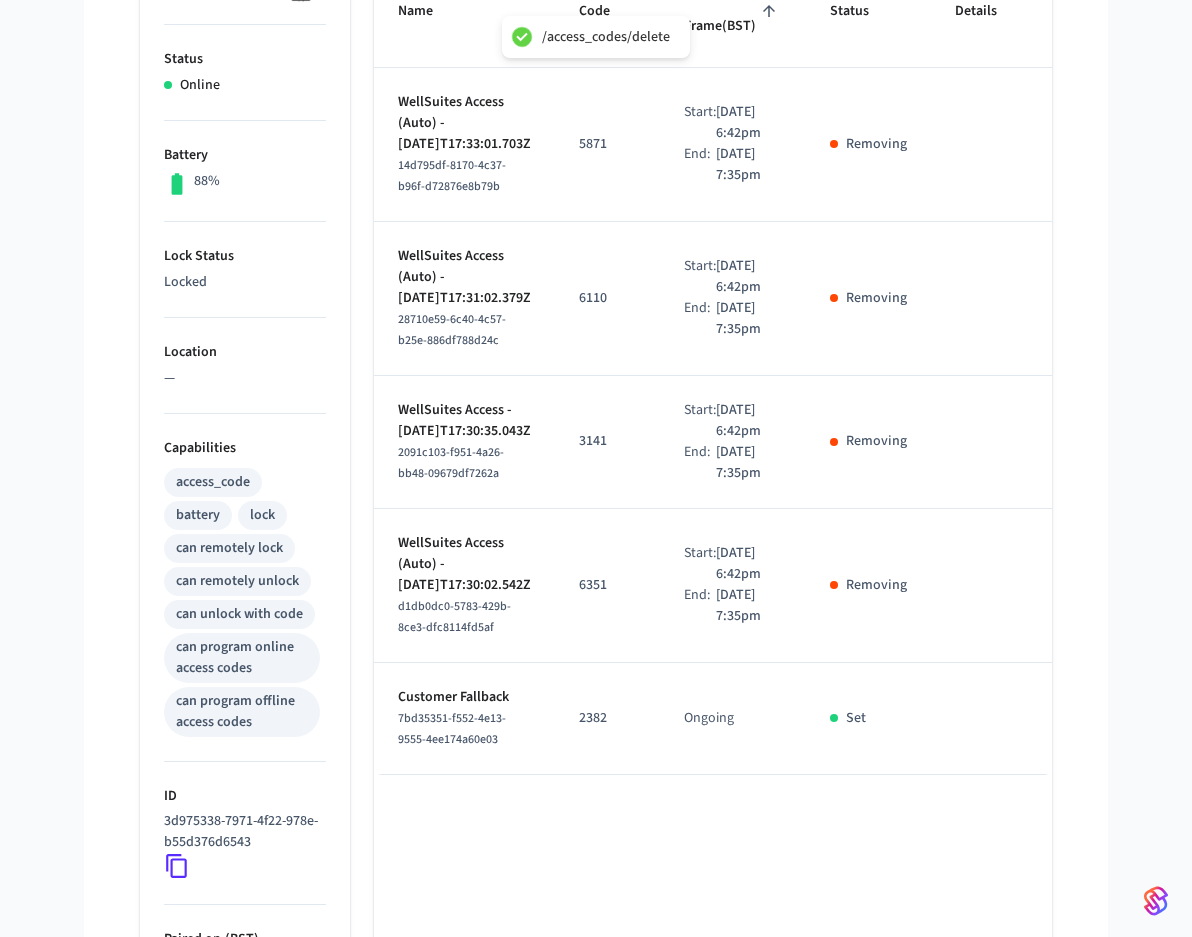 click 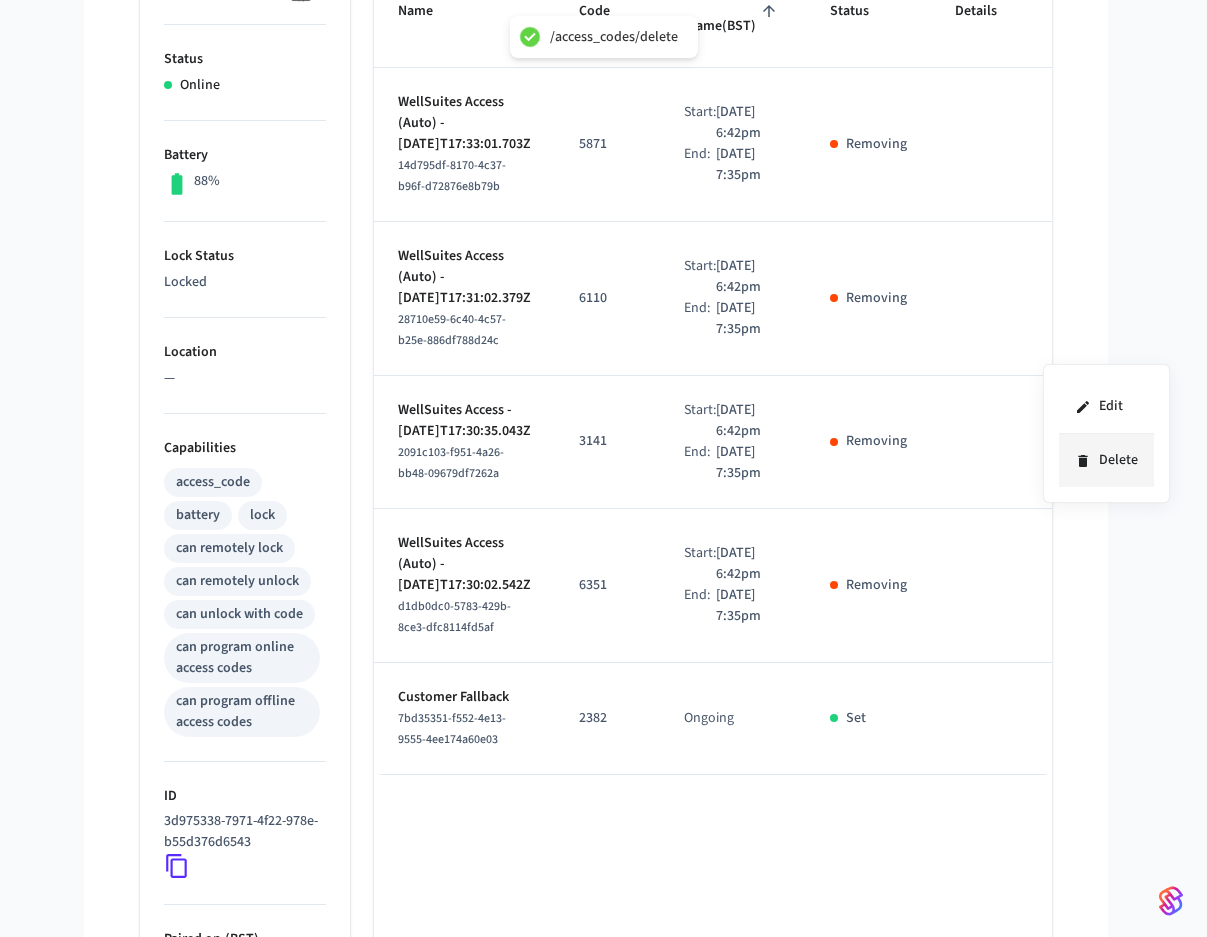 click on "Delete" at bounding box center (1106, 460) 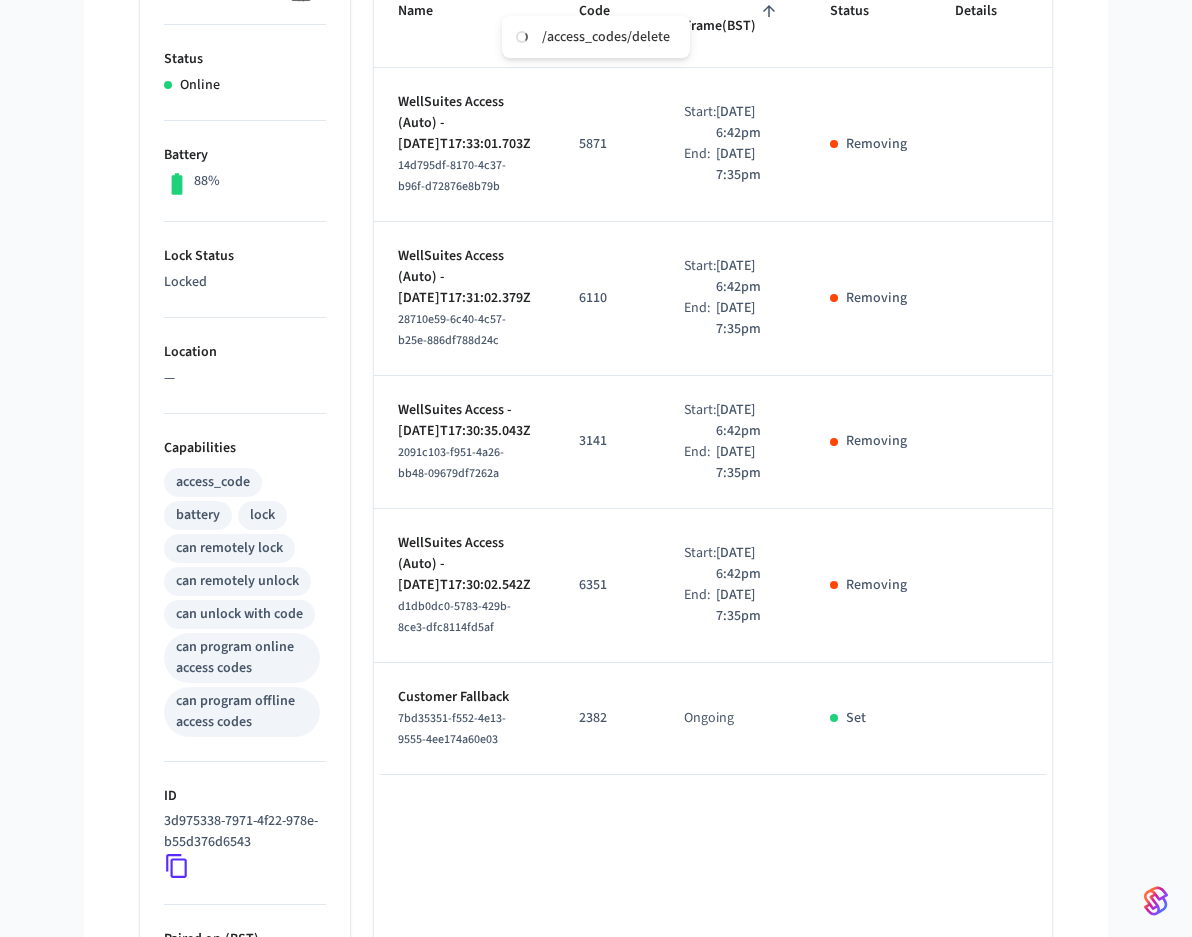 click 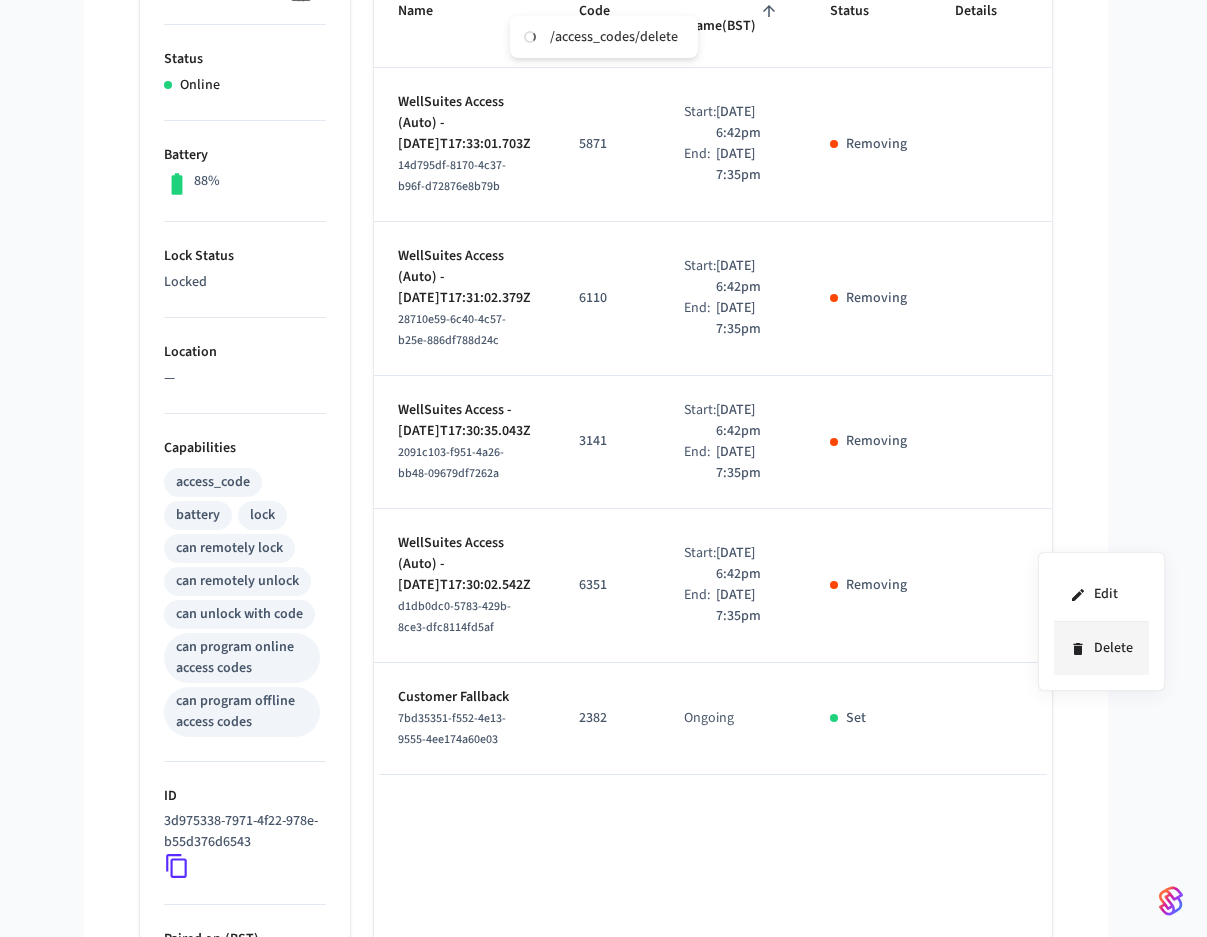 click on "Delete" at bounding box center [1101, 648] 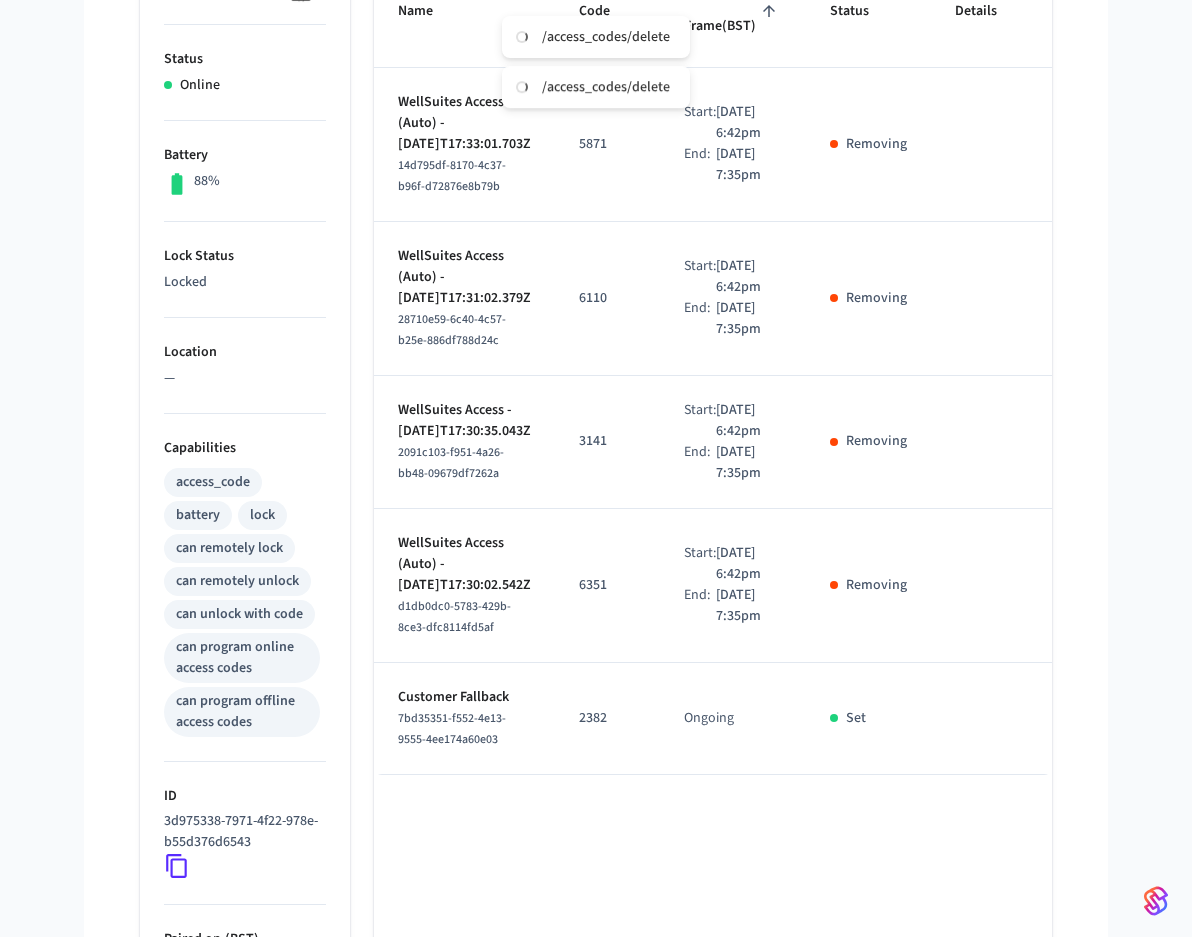 click 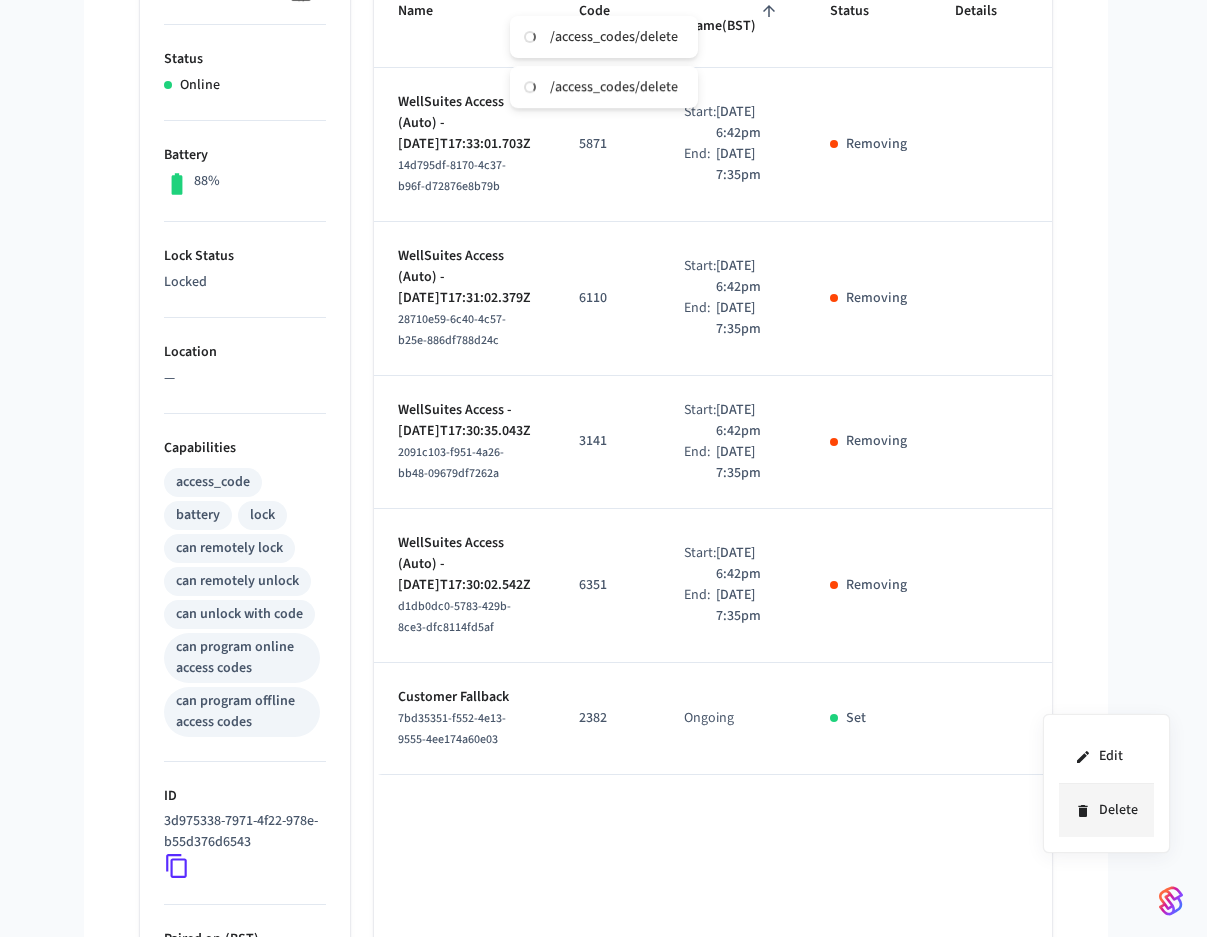 click on "Delete" at bounding box center [1106, 810] 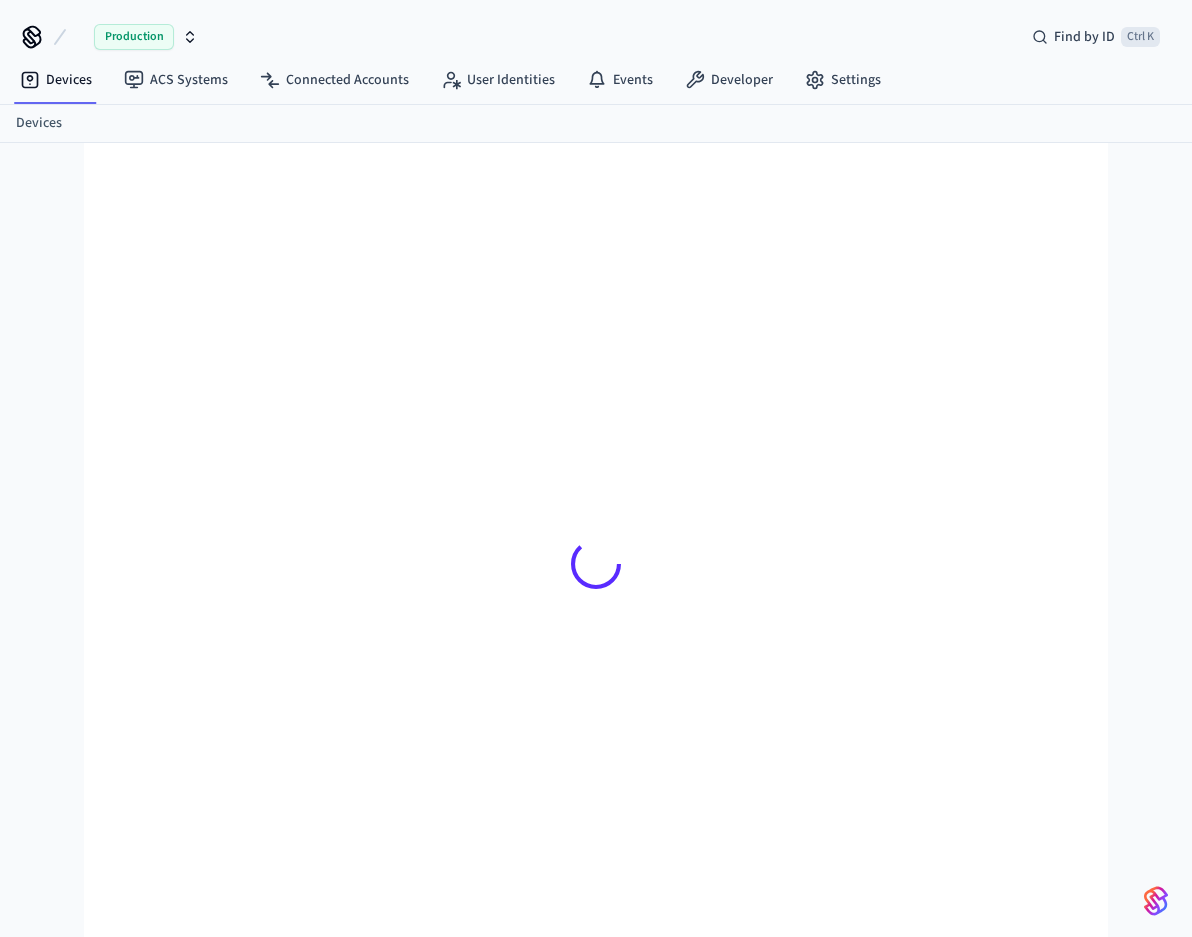 scroll, scrollTop: 32, scrollLeft: 0, axis: vertical 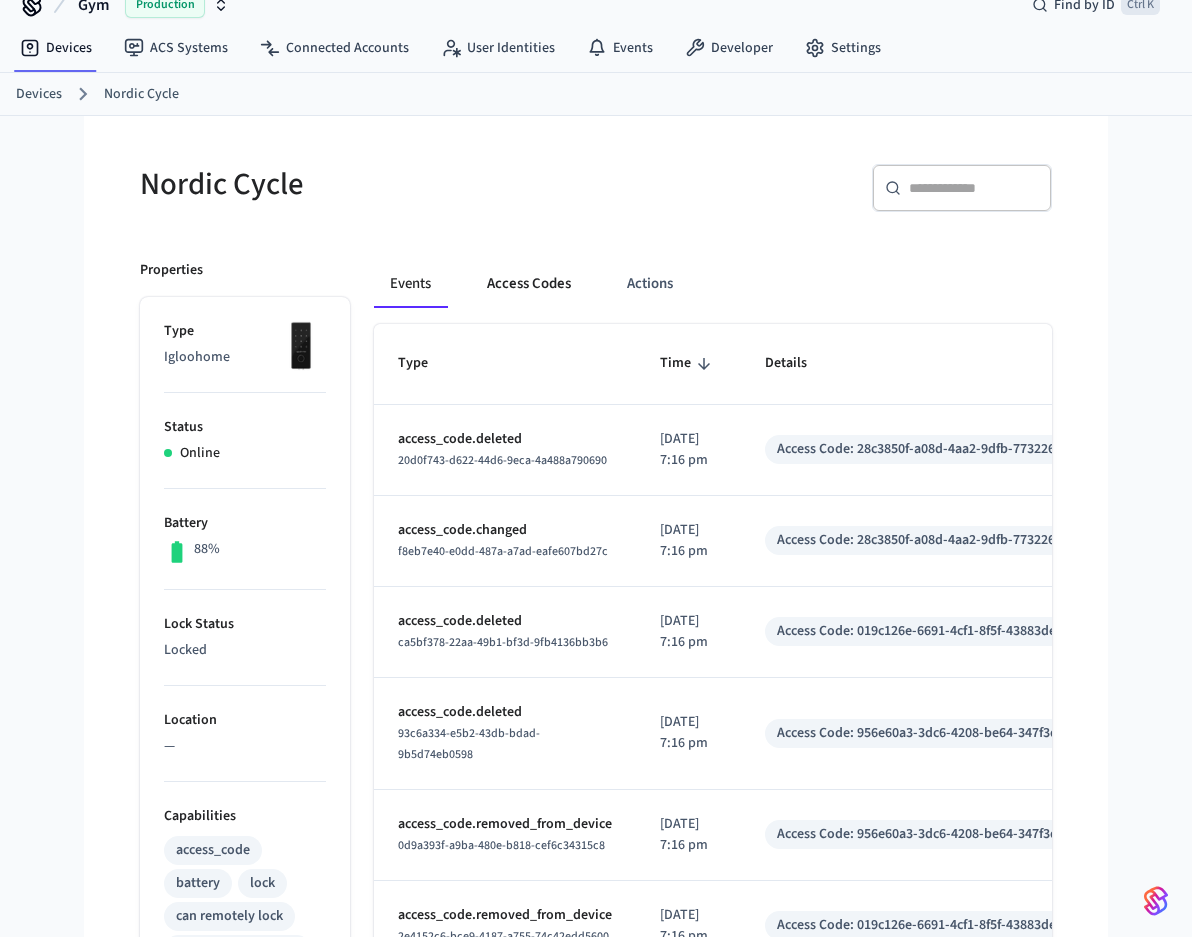 click on "Access Codes" at bounding box center [529, 284] 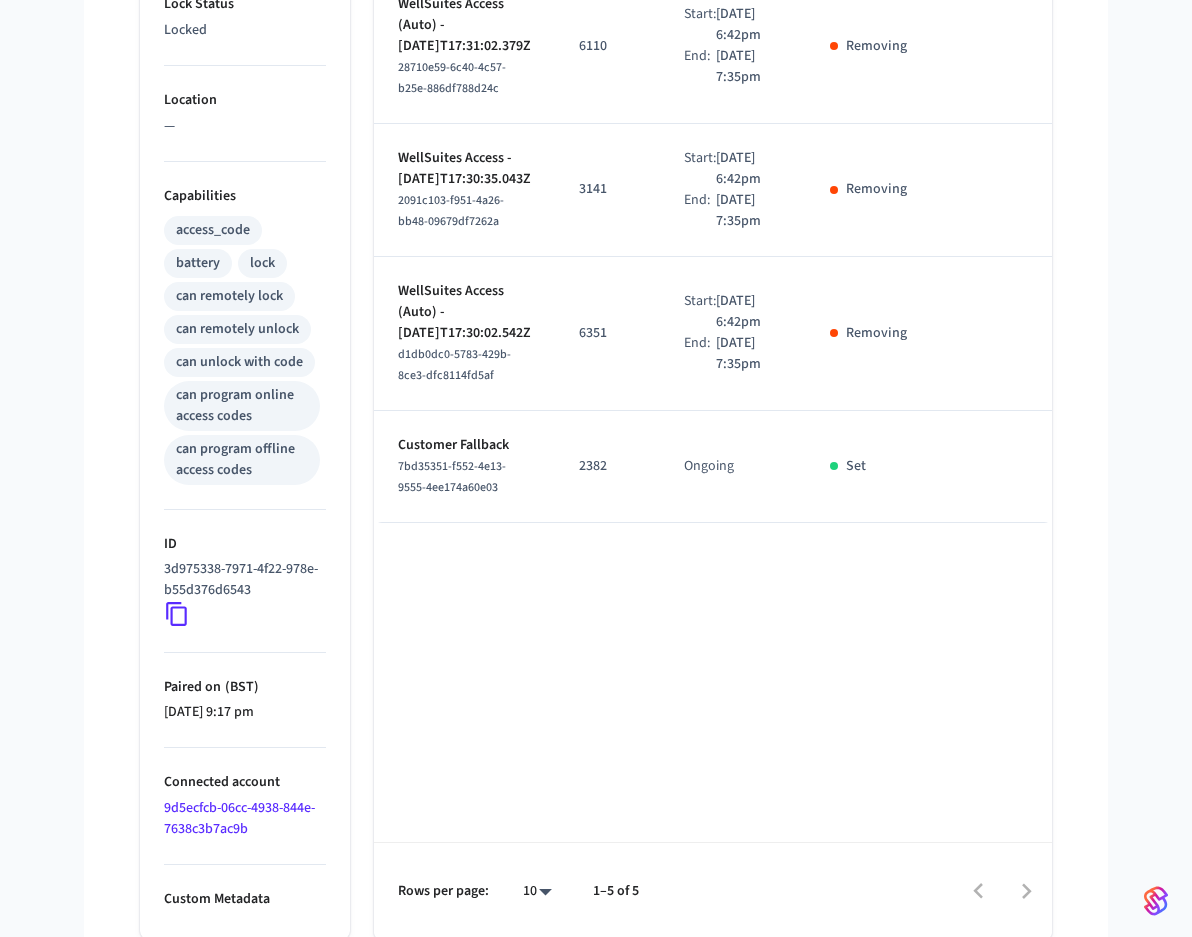 scroll, scrollTop: 654, scrollLeft: 0, axis: vertical 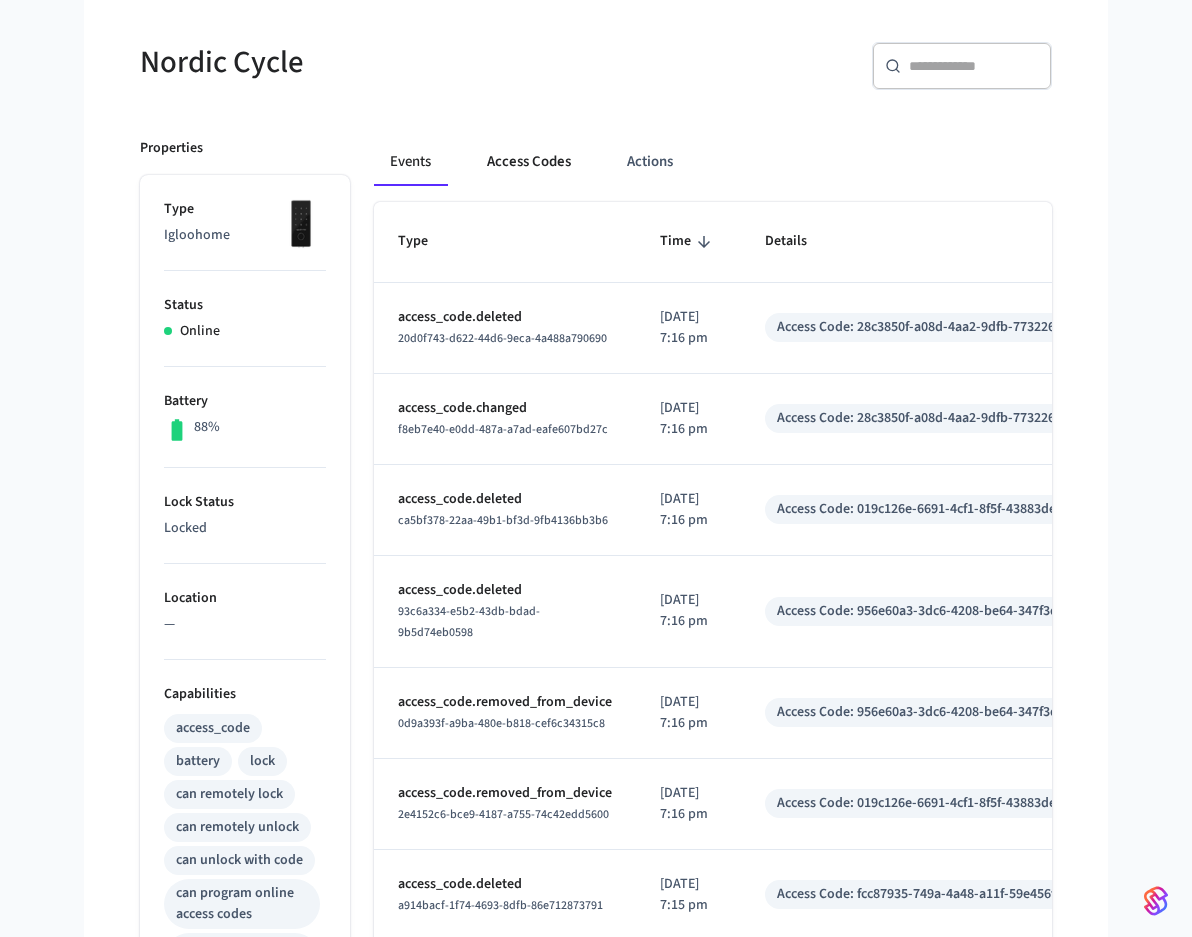 click on "Access Codes" at bounding box center [529, 162] 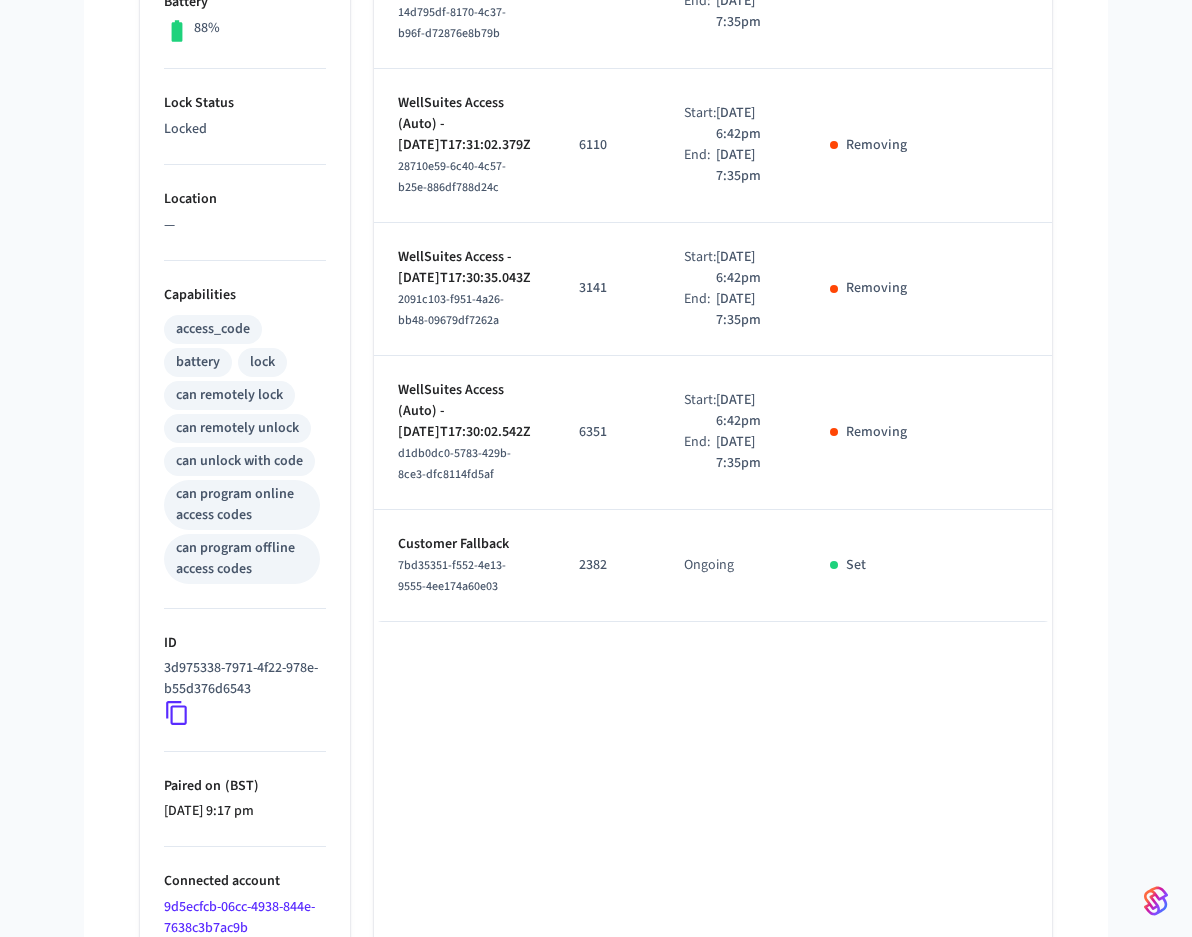 scroll, scrollTop: 554, scrollLeft: 0, axis: vertical 